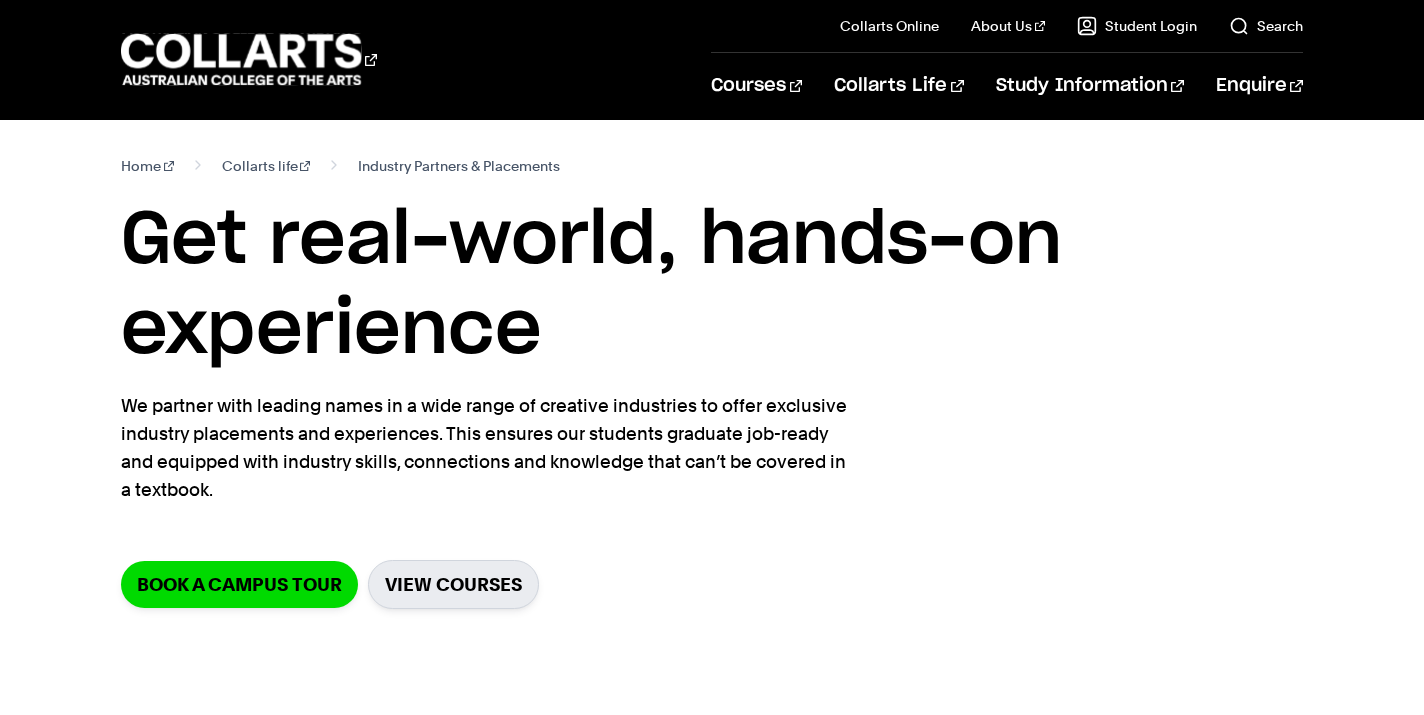 scroll, scrollTop: 342, scrollLeft: 0, axis: vertical 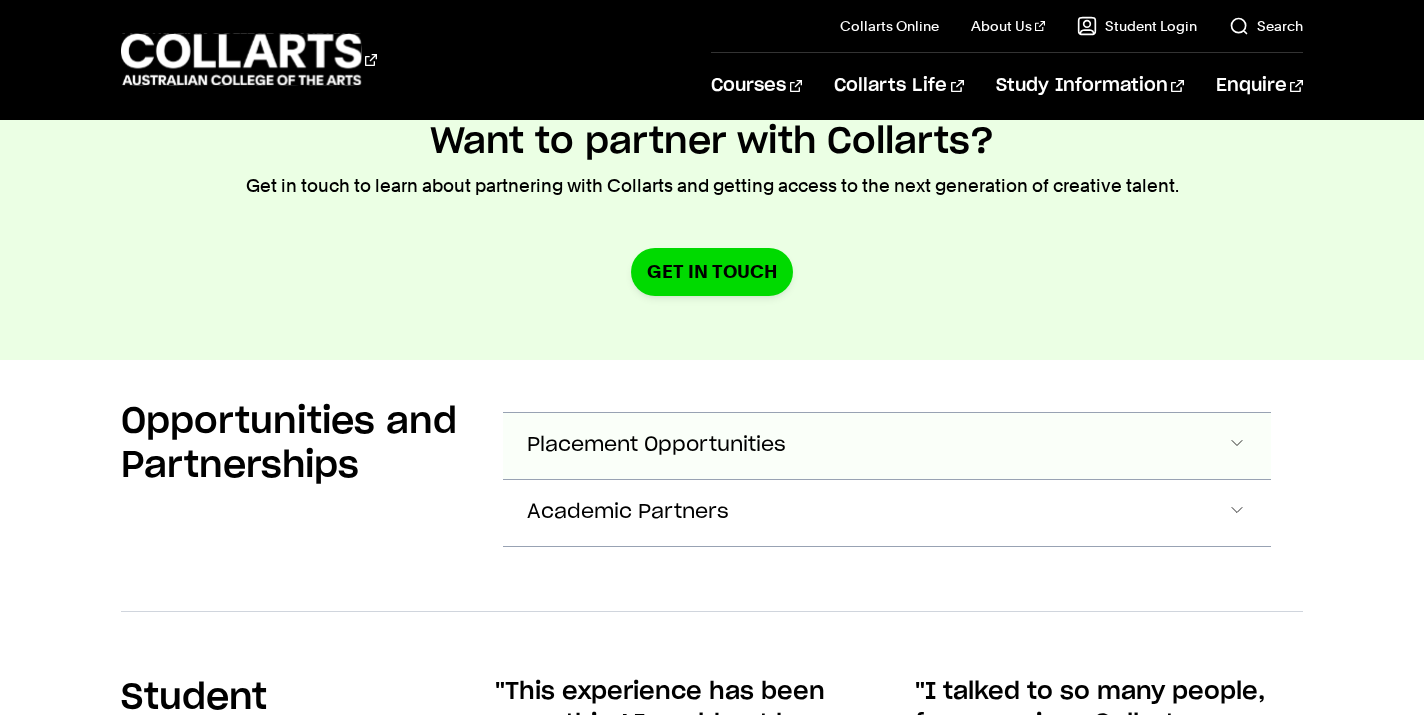 click on "Placement Opportunities" at bounding box center [656, 445] 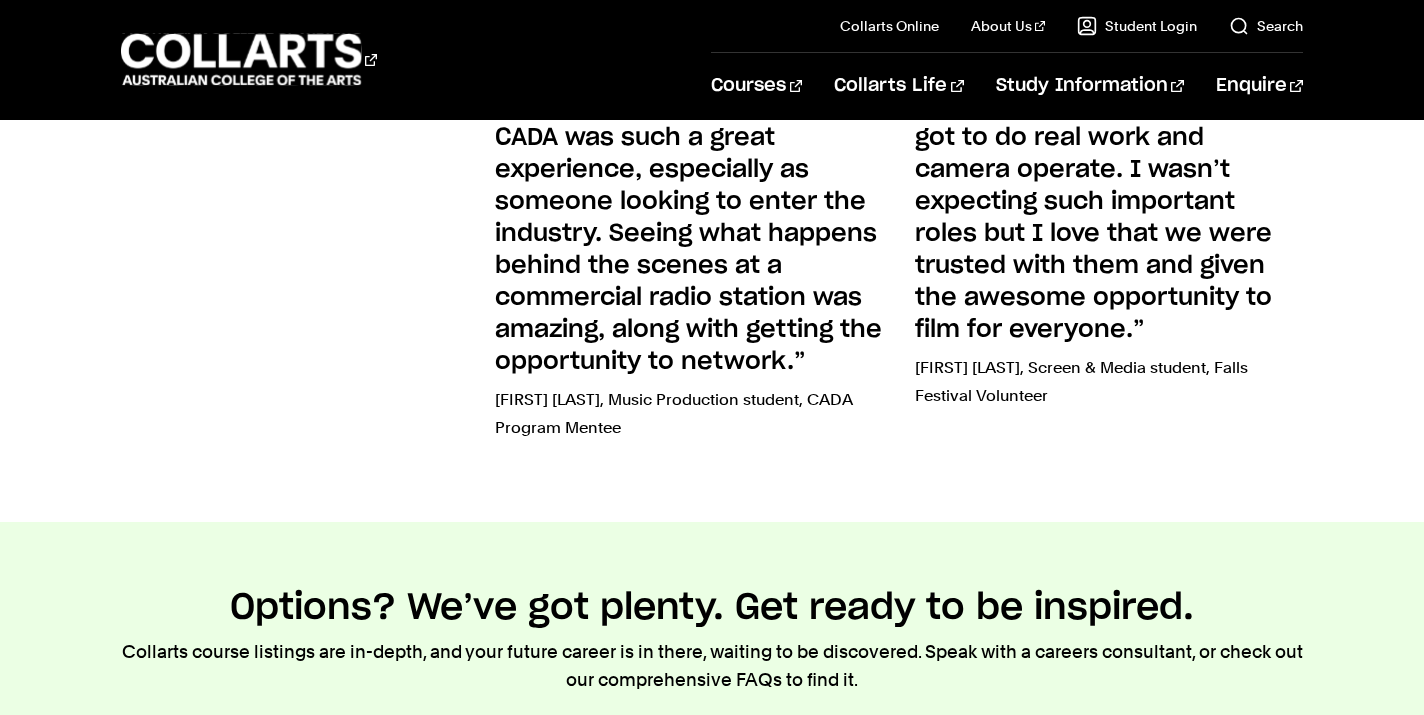 scroll, scrollTop: 5846, scrollLeft: 0, axis: vertical 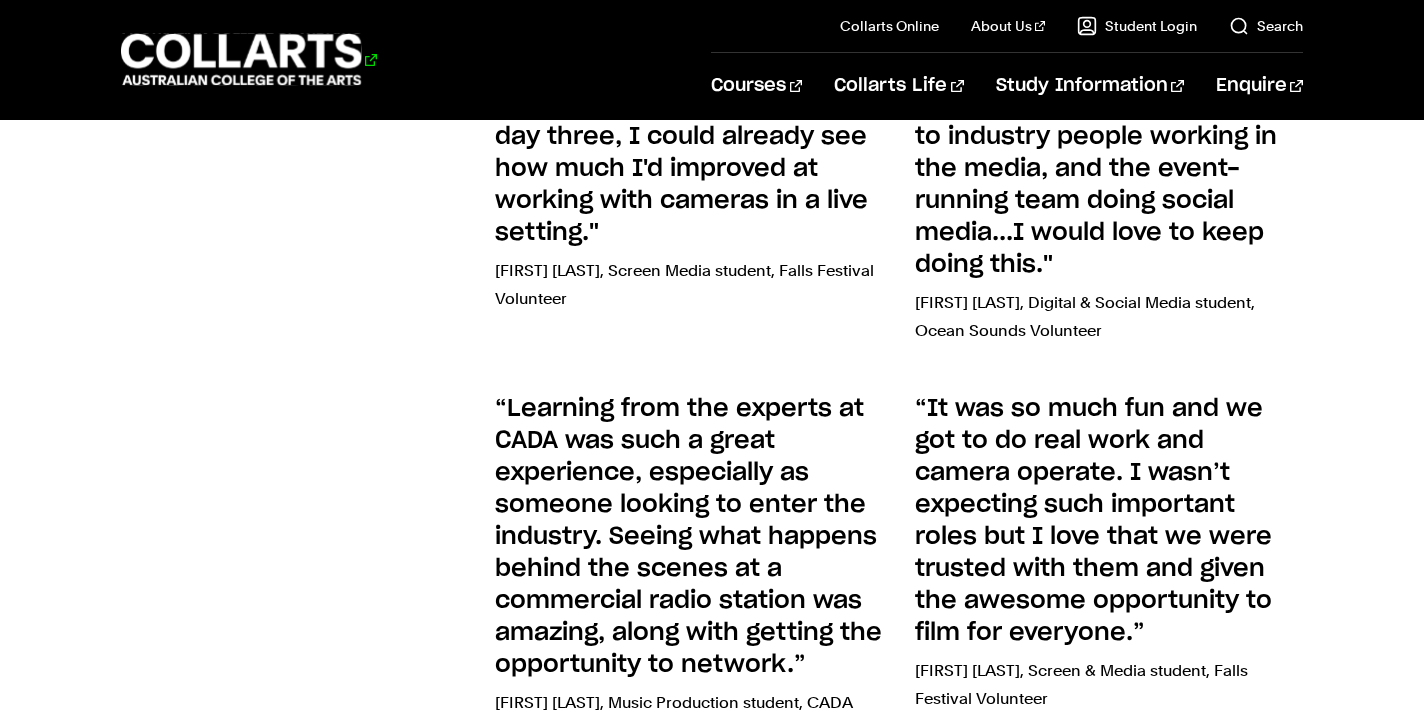 click 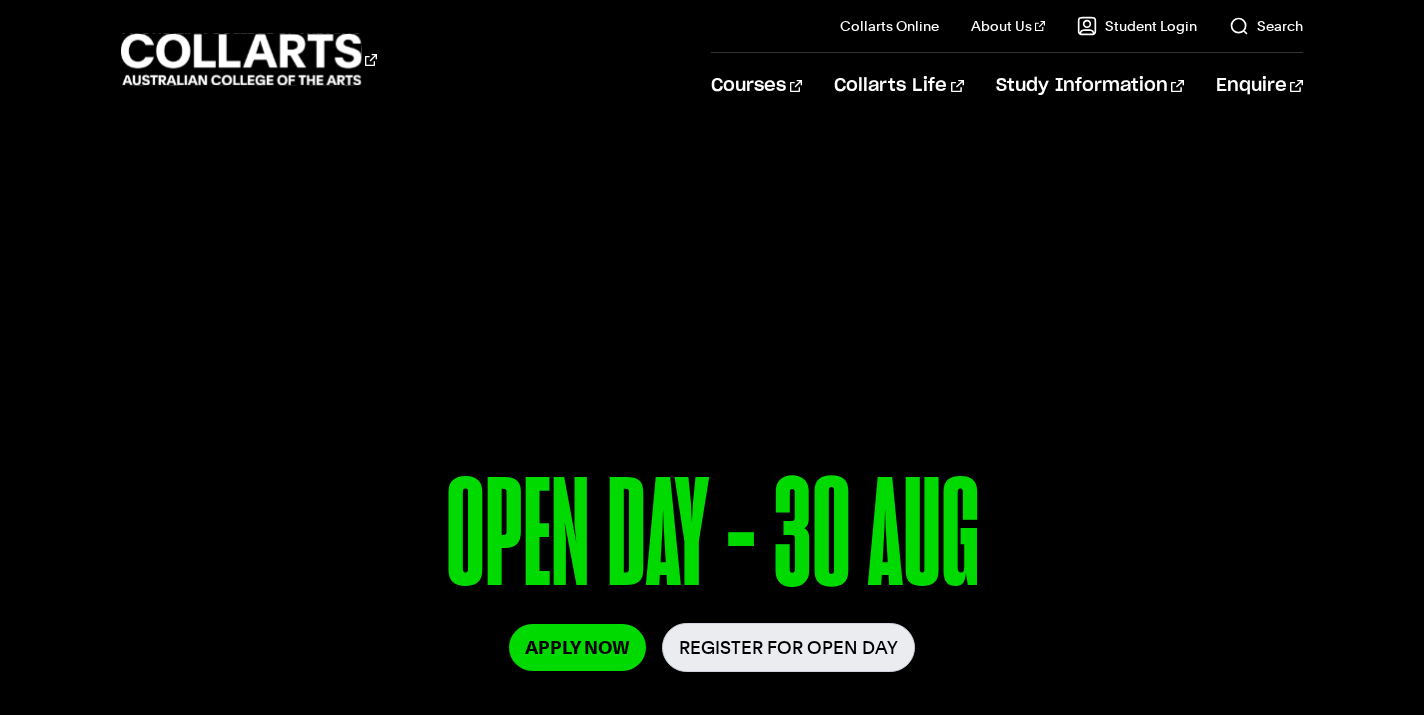scroll, scrollTop: 0, scrollLeft: 0, axis: both 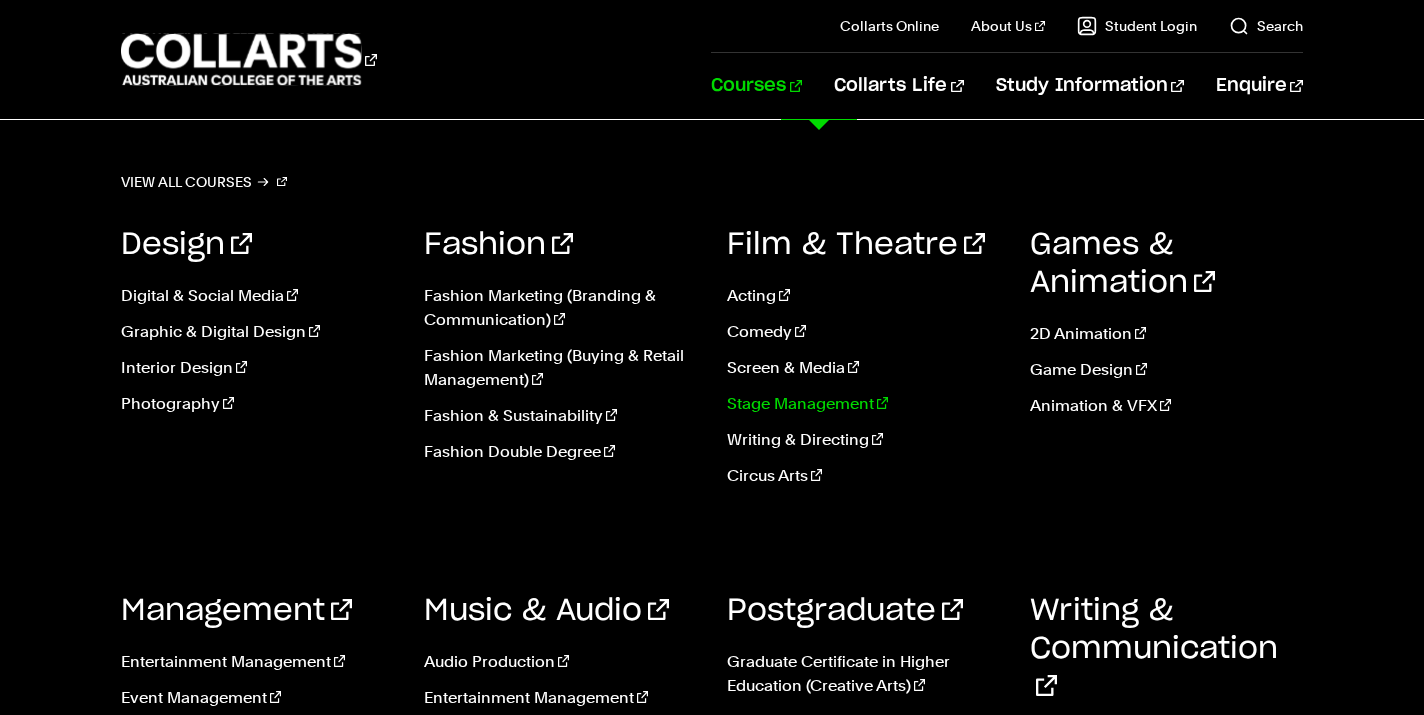 click on "Stage Management" at bounding box center [863, 404] 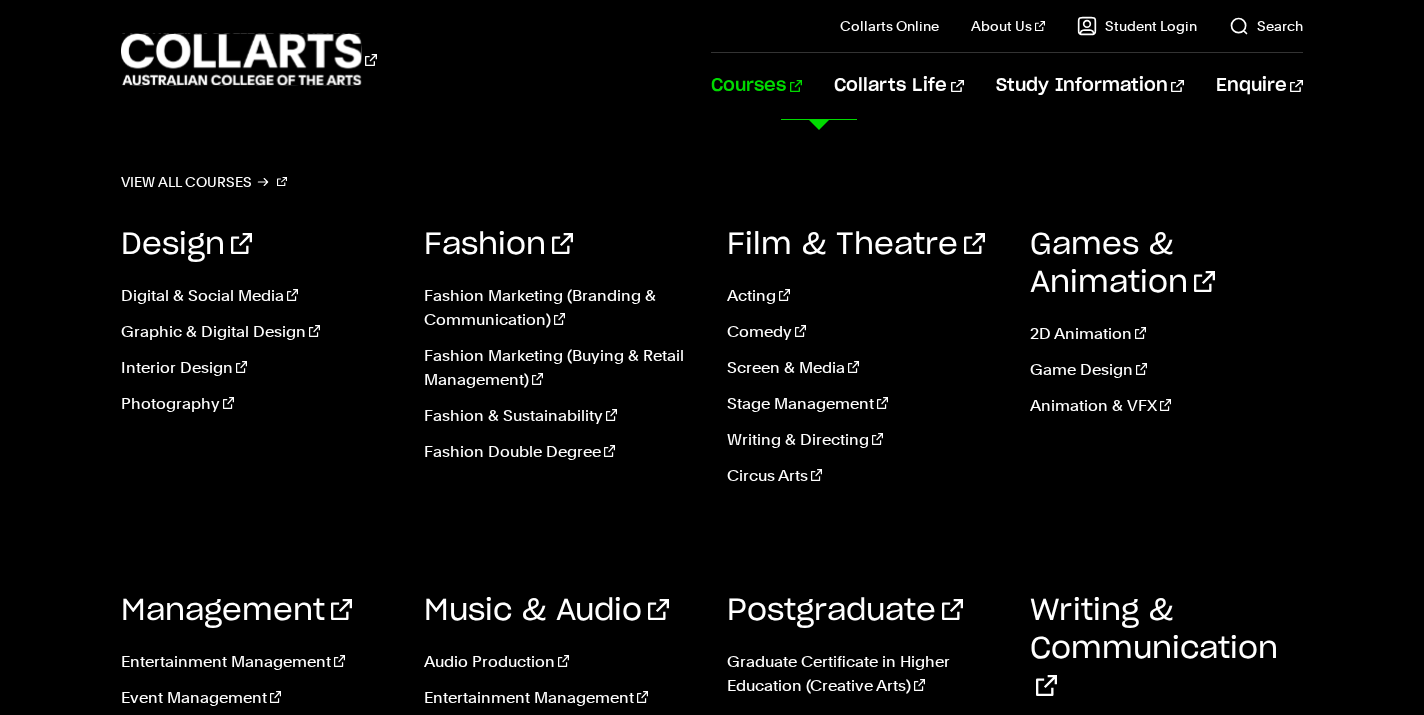 scroll, scrollTop: 0, scrollLeft: 0, axis: both 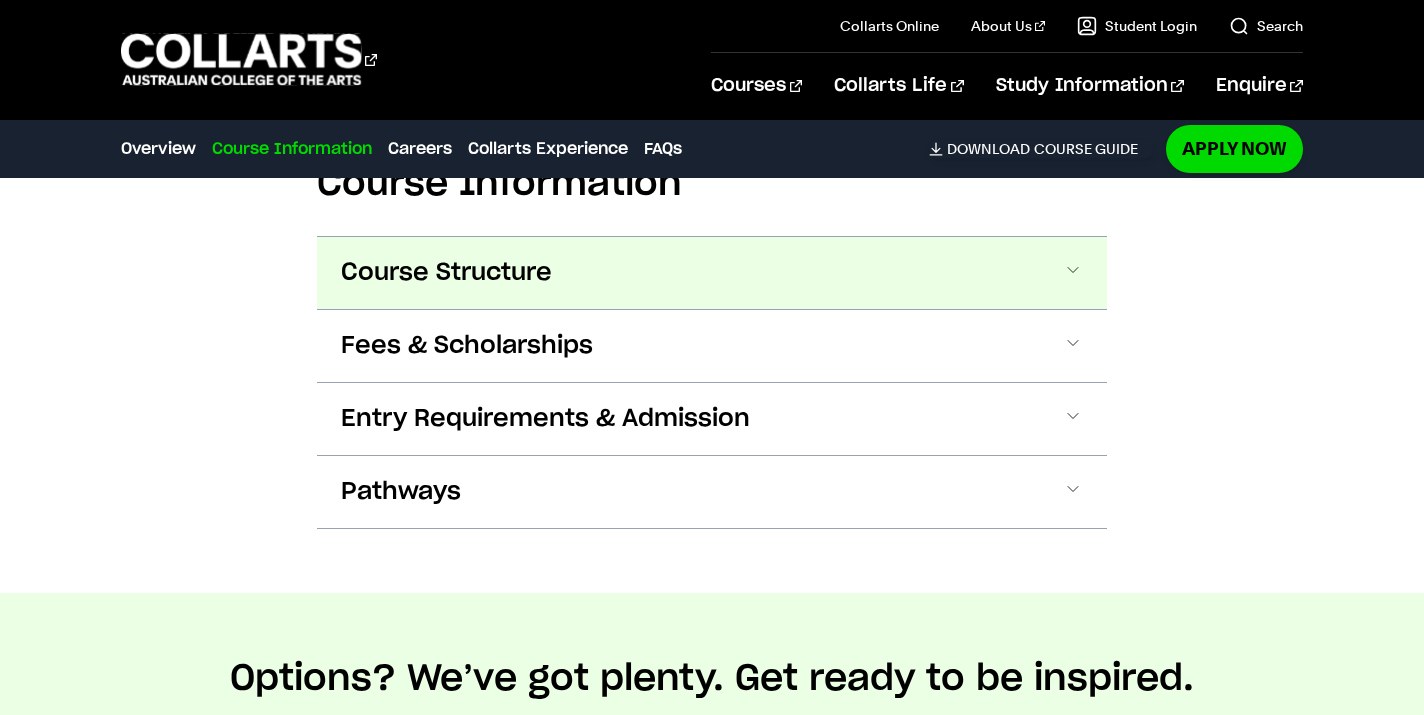 click on "Course Structure" at bounding box center [712, 273] 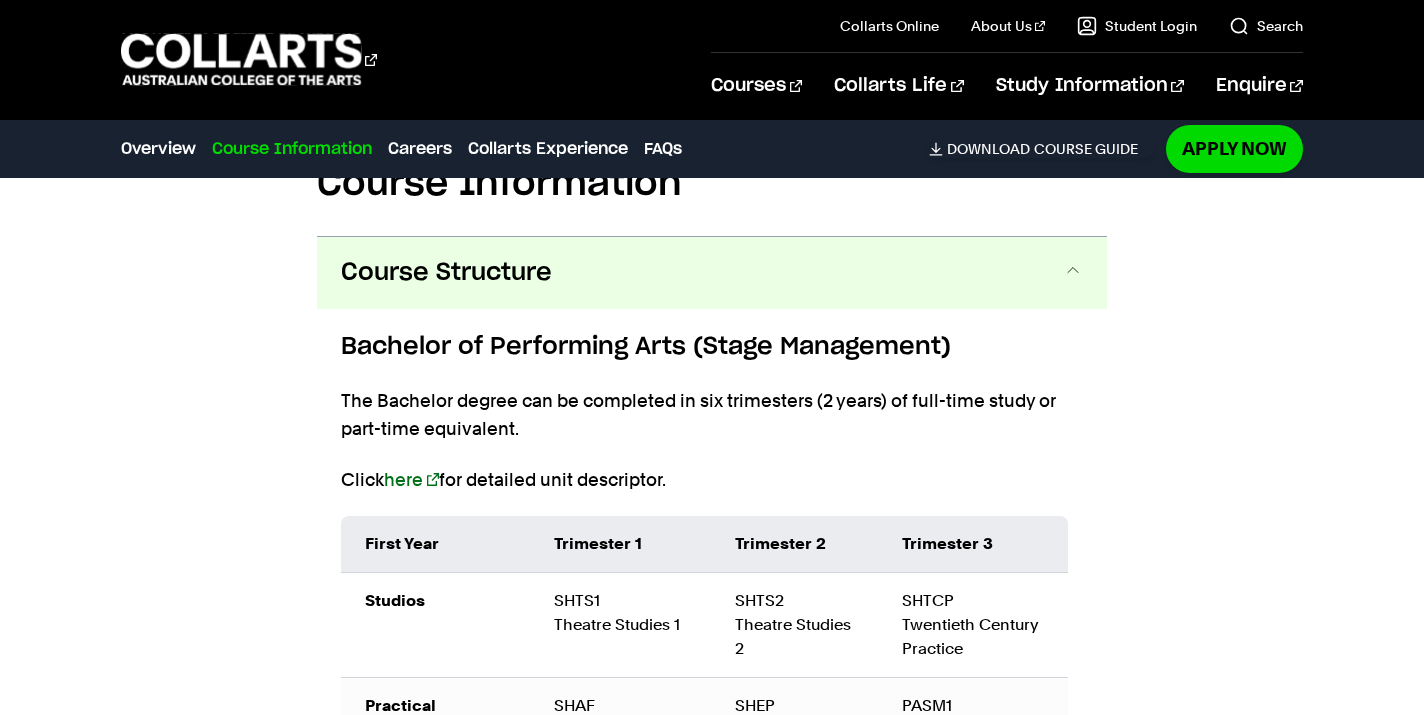scroll, scrollTop: 2213, scrollLeft: 0, axis: vertical 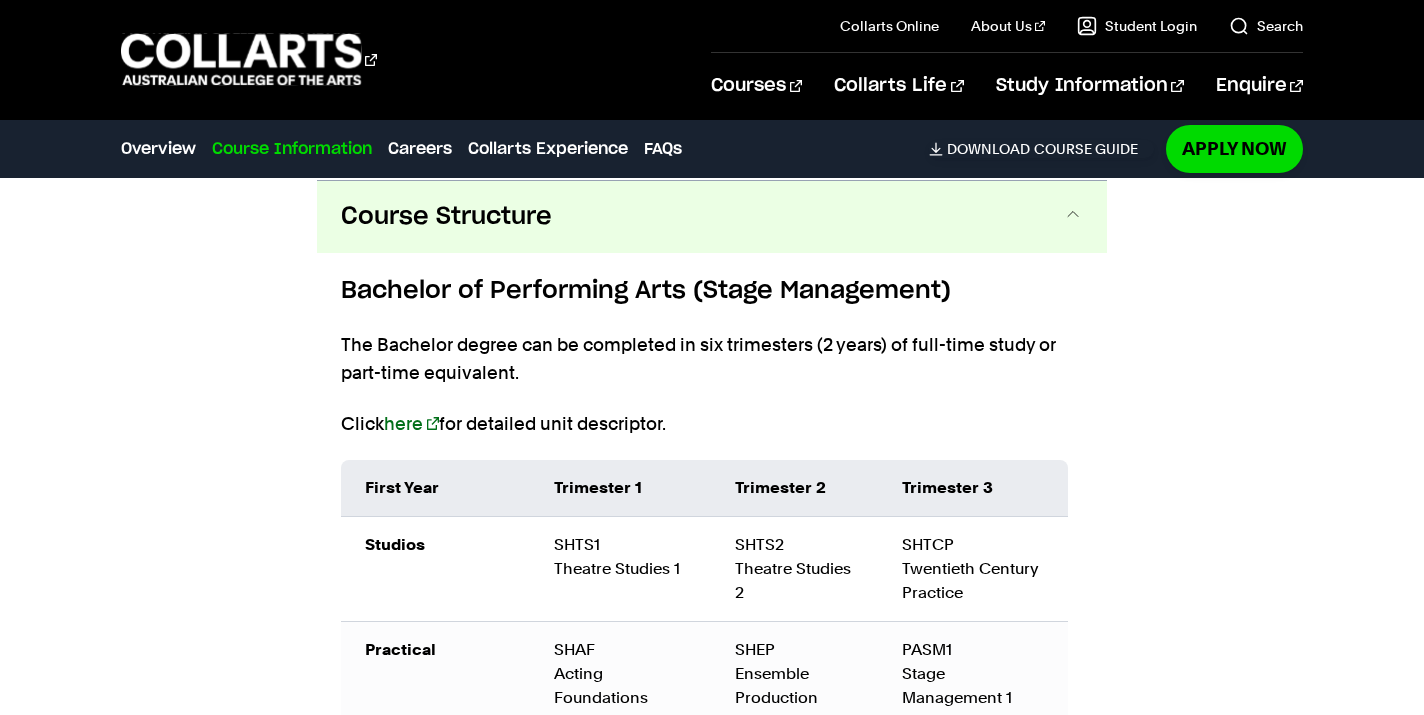 click on "Course Structure" at bounding box center (712, 217) 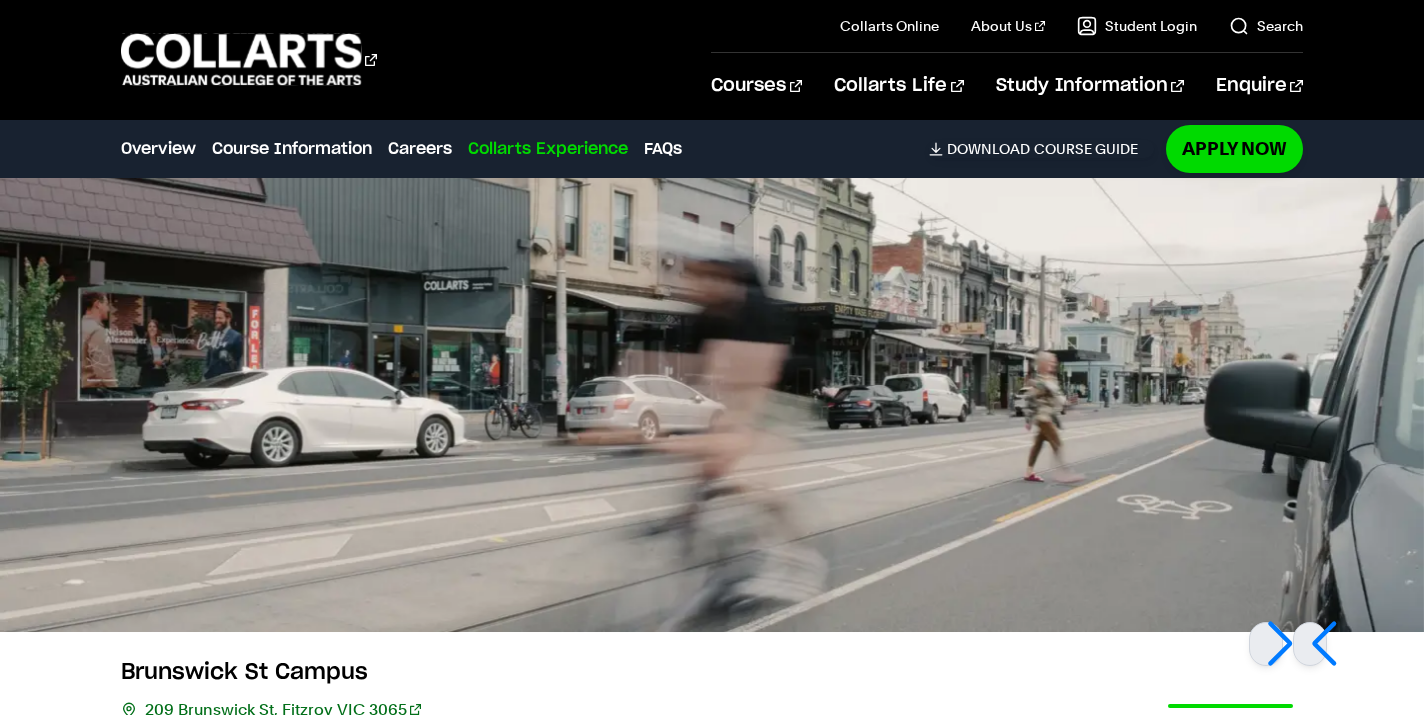 scroll, scrollTop: 4016, scrollLeft: 0, axis: vertical 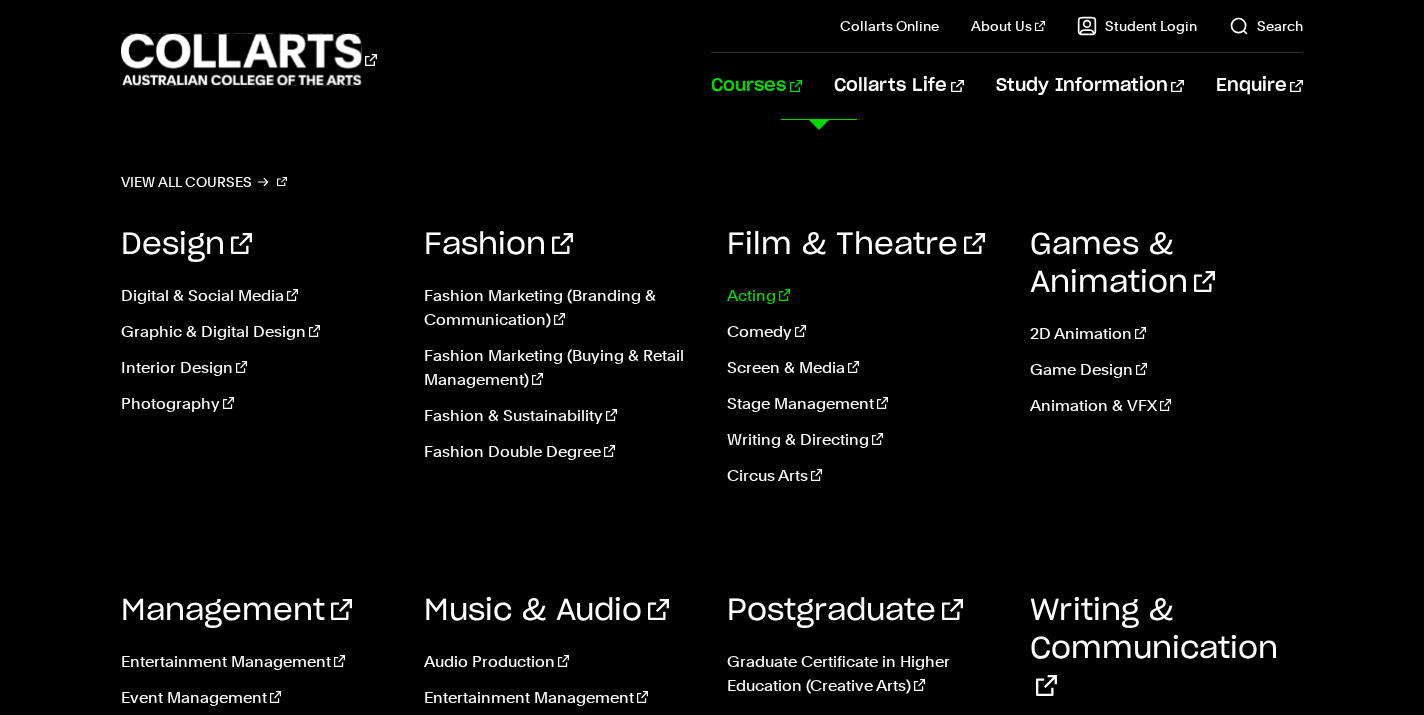 click on "Acting" at bounding box center (863, 296) 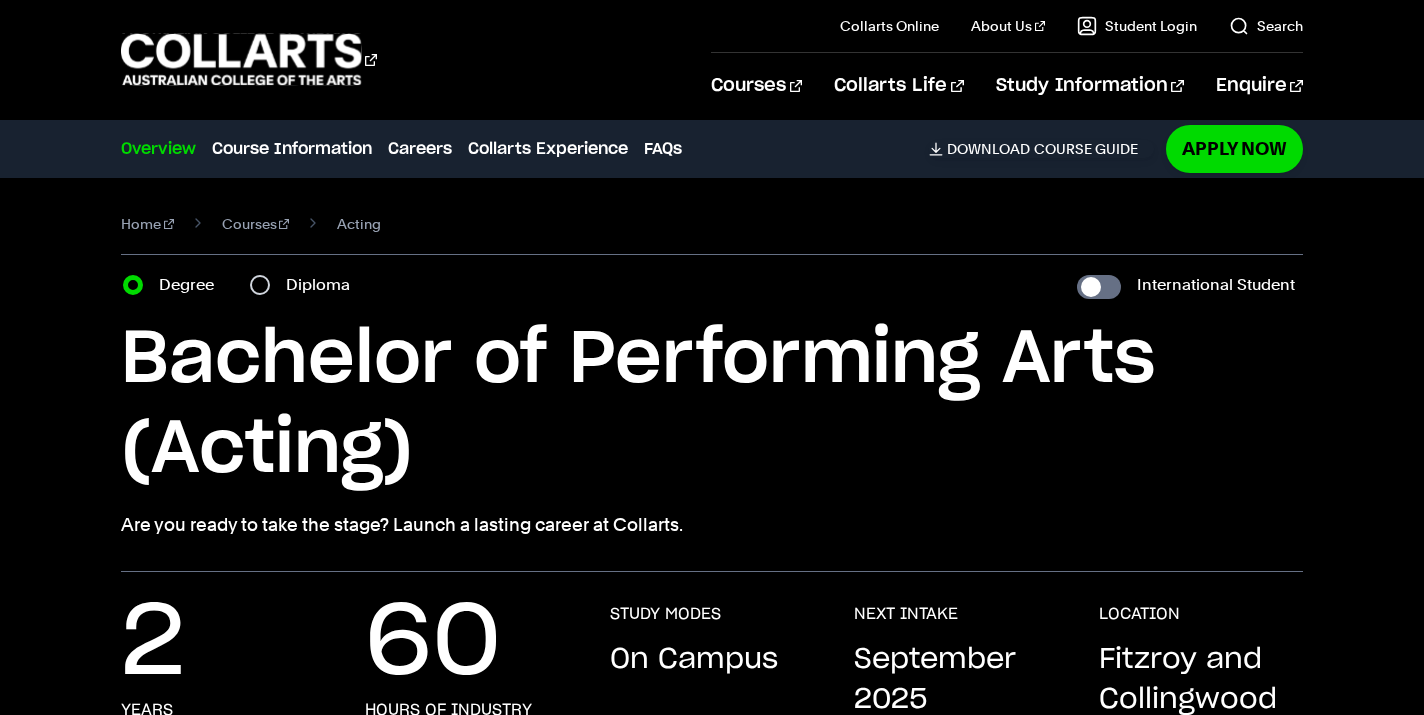 scroll, scrollTop: 0, scrollLeft: 0, axis: both 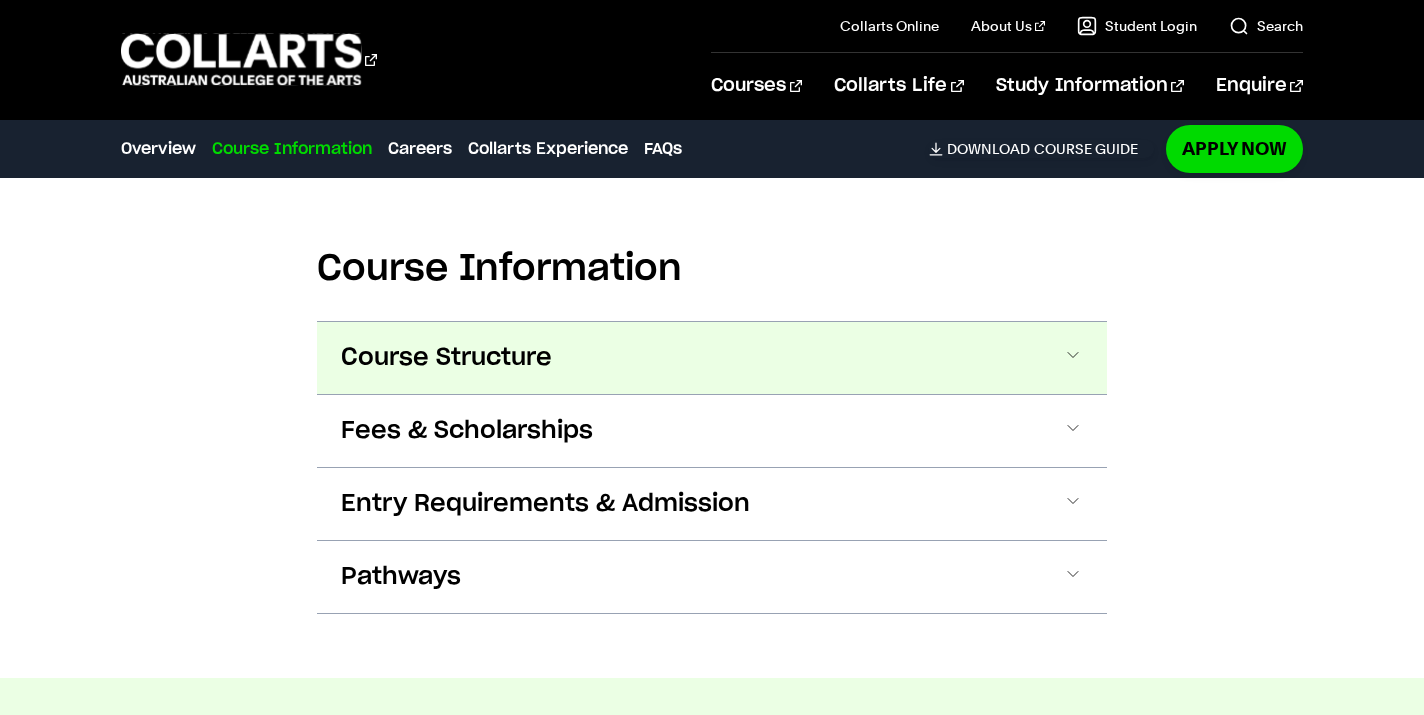 click on "Course Structure" at bounding box center (712, 358) 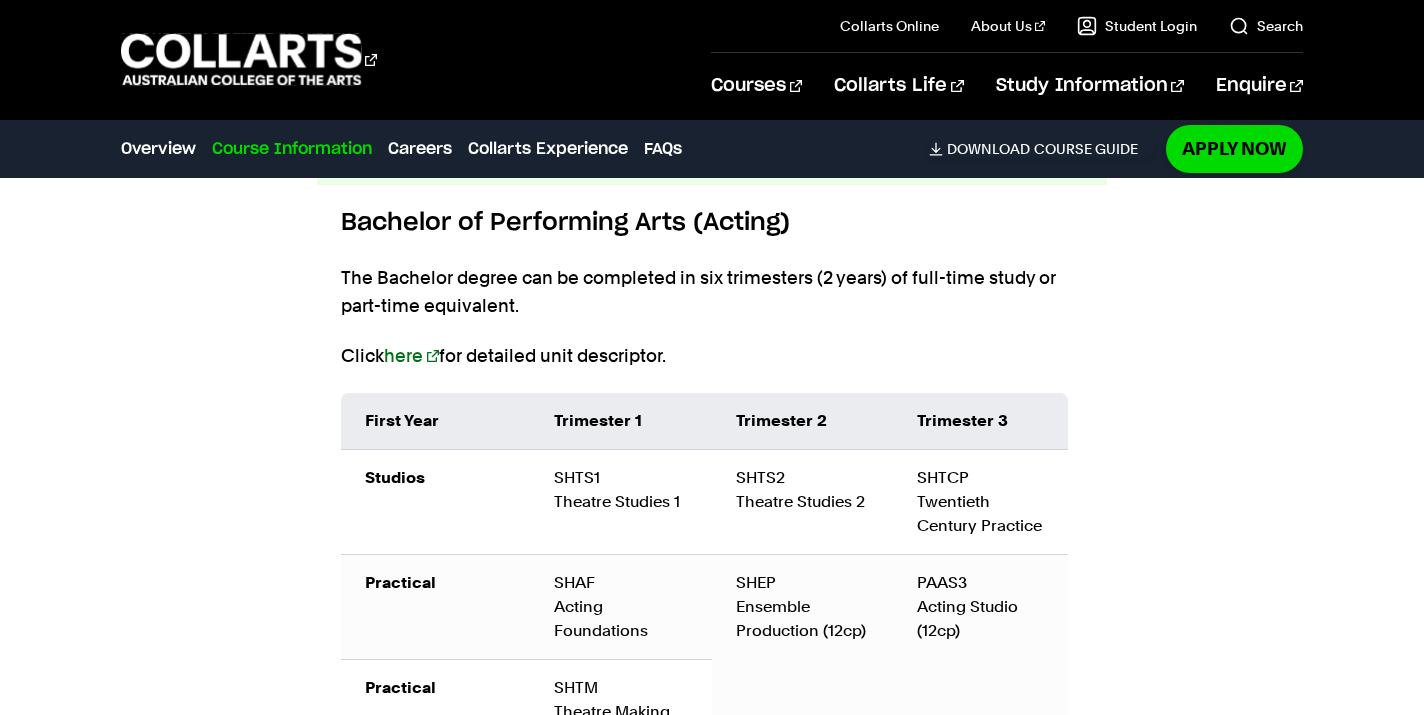 scroll, scrollTop: 1905, scrollLeft: 0, axis: vertical 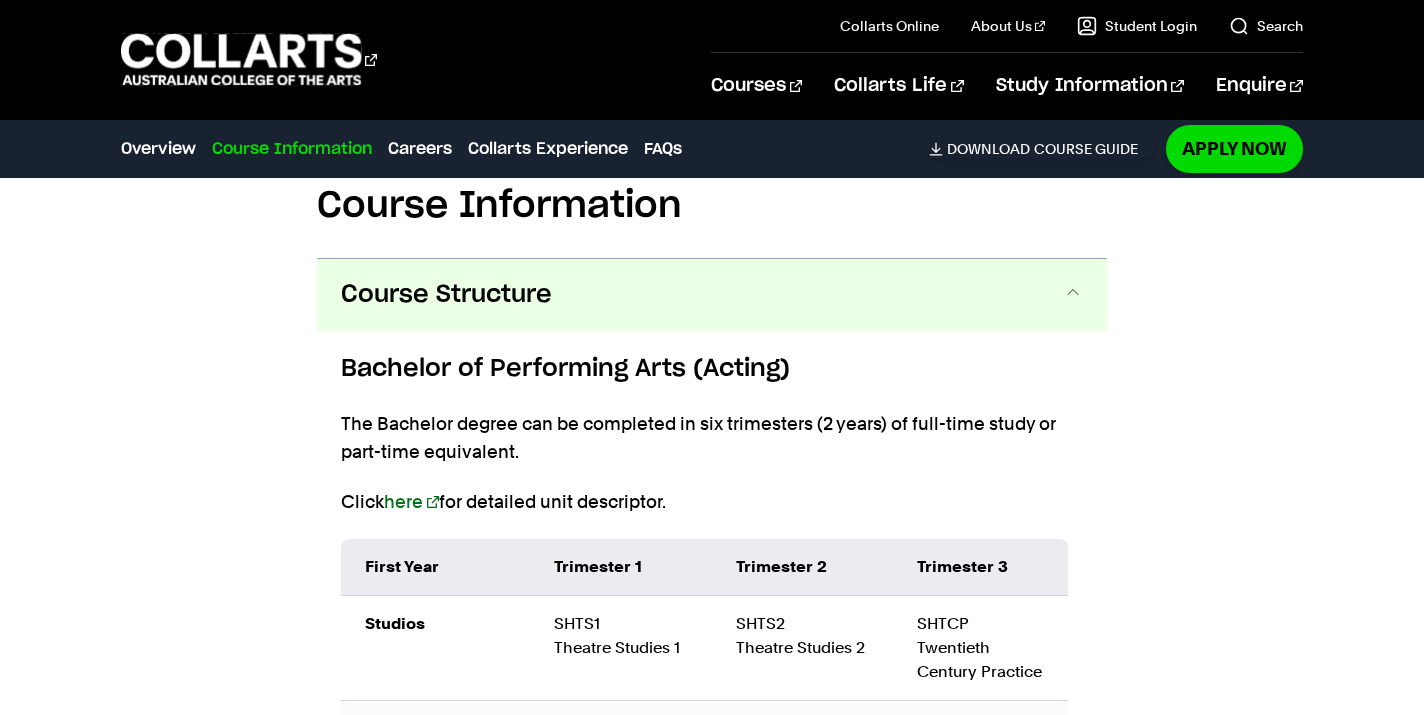 click on "Course Structure" at bounding box center (712, 295) 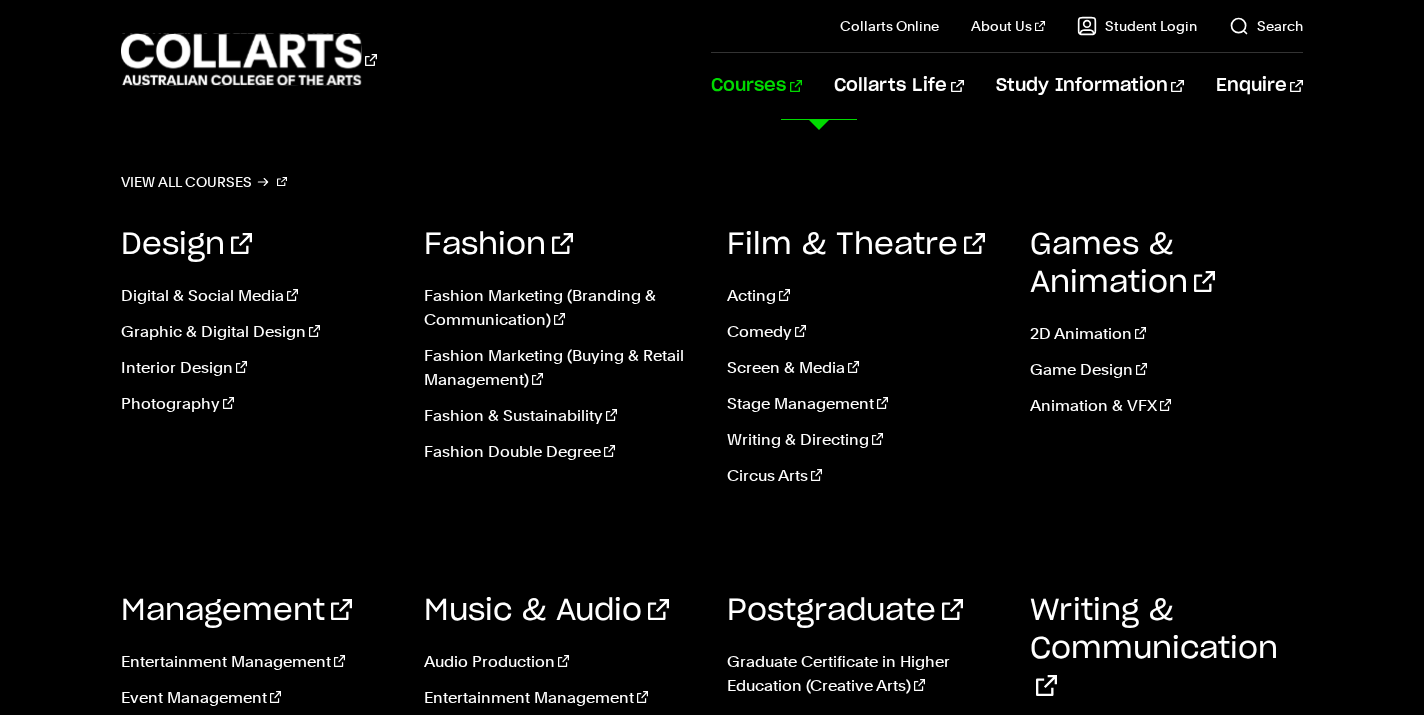 scroll, scrollTop: 2986, scrollLeft: 0, axis: vertical 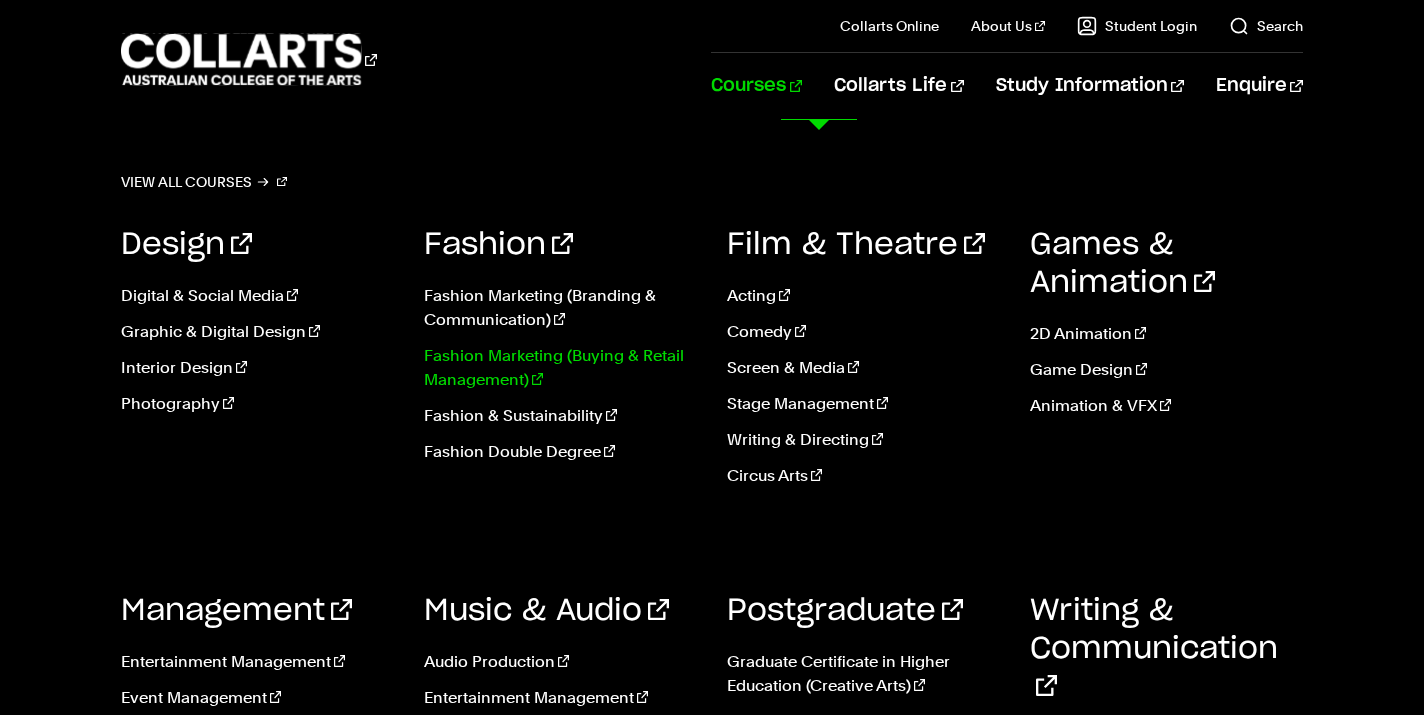 click on "Fashion Marketing (Buying & Retail Management)" at bounding box center (560, 368) 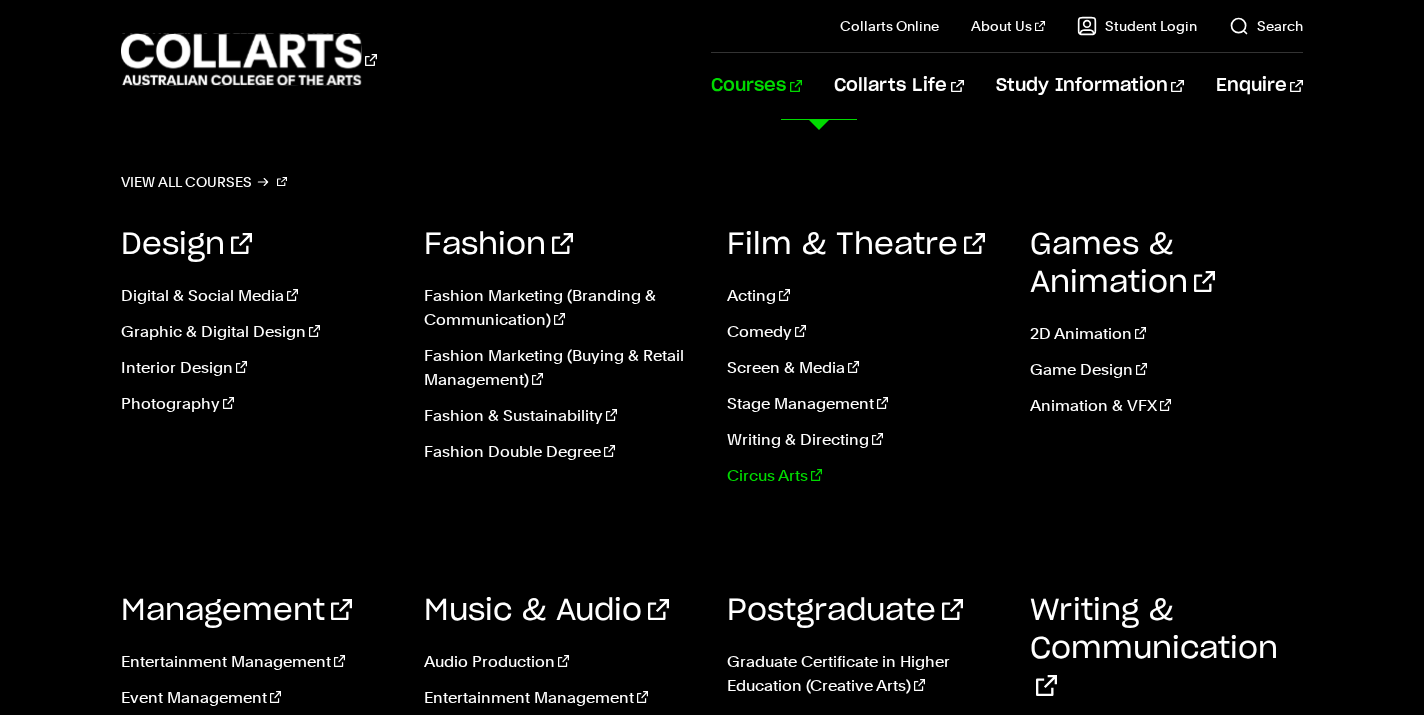 scroll, scrollTop: 3017, scrollLeft: 0, axis: vertical 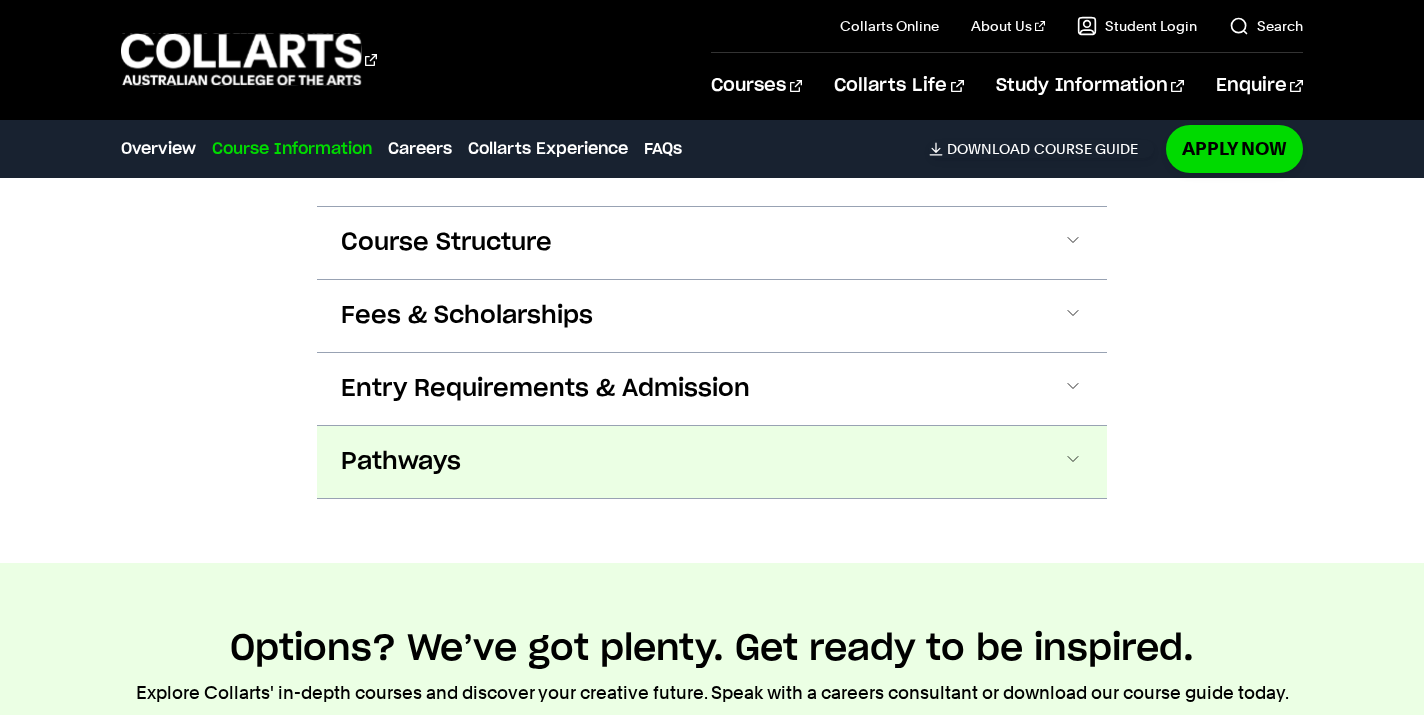 click on "Pathways" at bounding box center (712, 462) 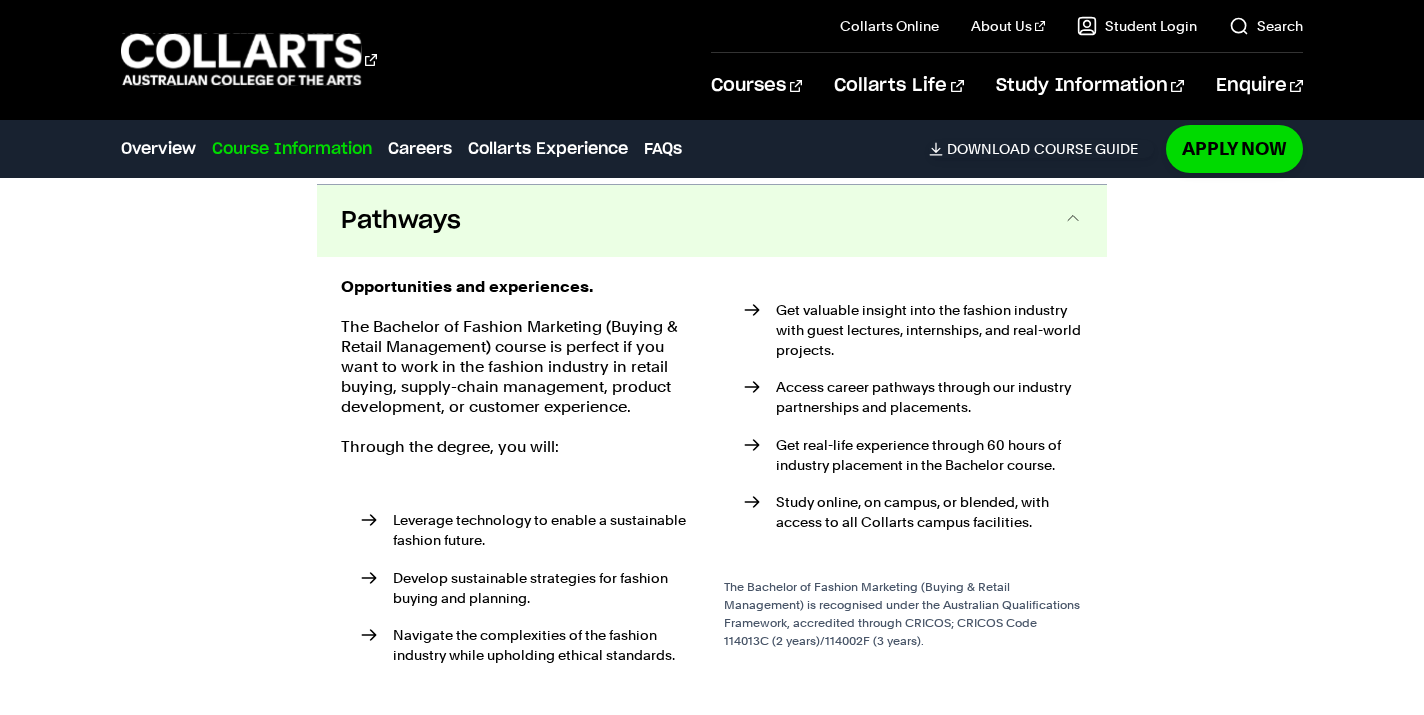 scroll, scrollTop: 2330, scrollLeft: 0, axis: vertical 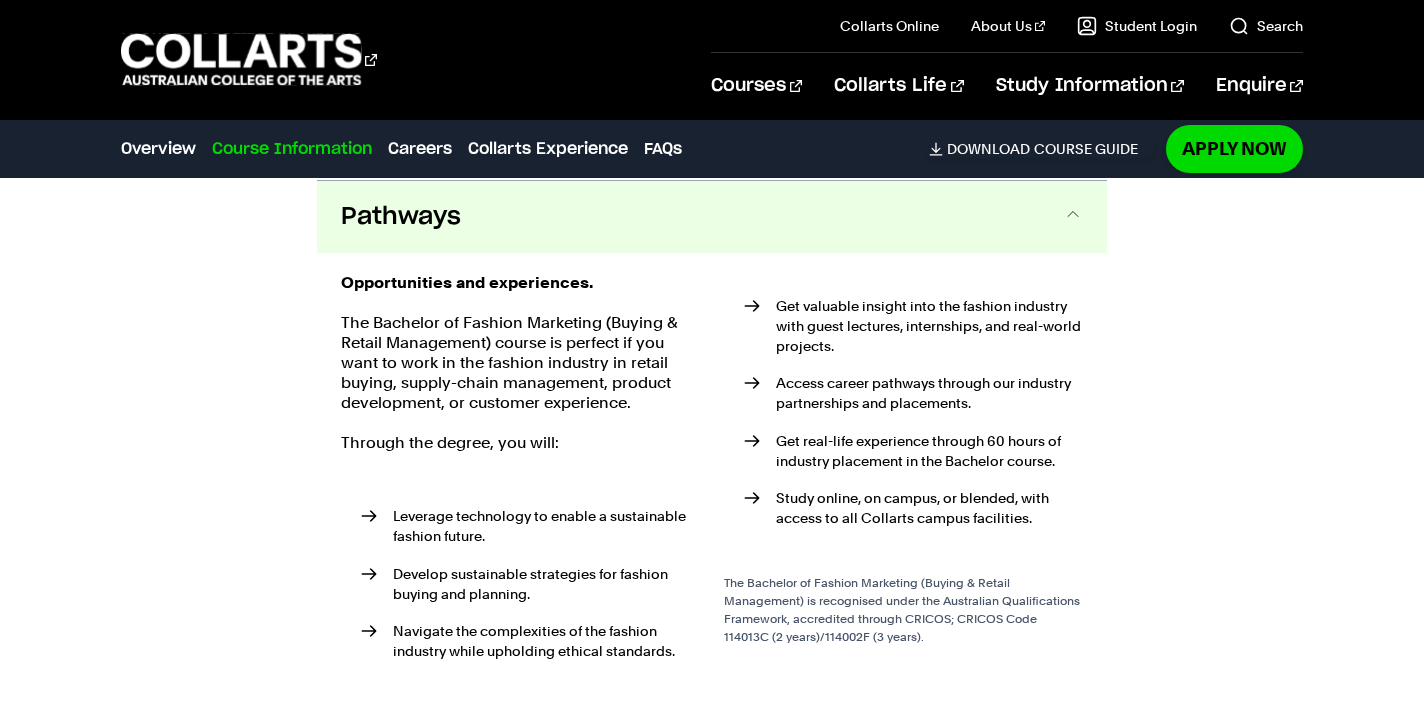 click on "Pathways" at bounding box center [712, 217] 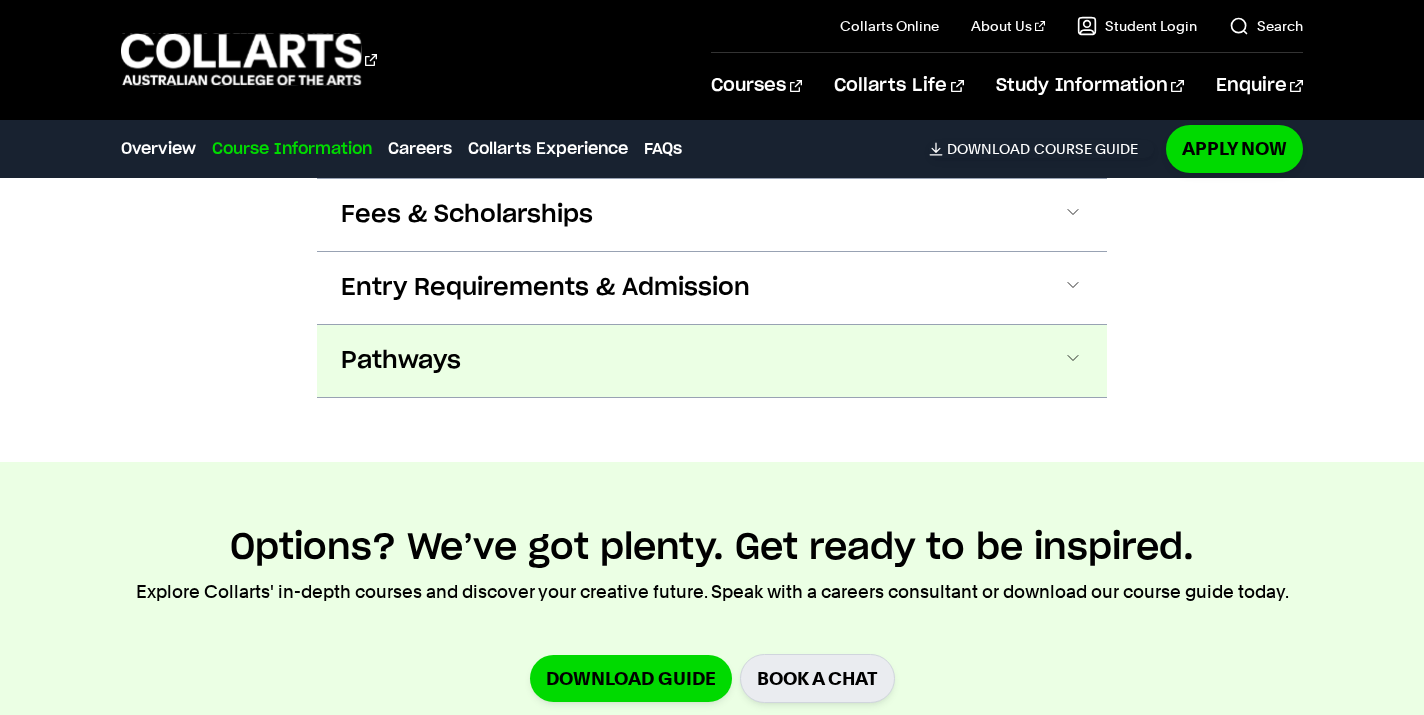 click on "Fees & Scholarships" at bounding box center (712, 215) 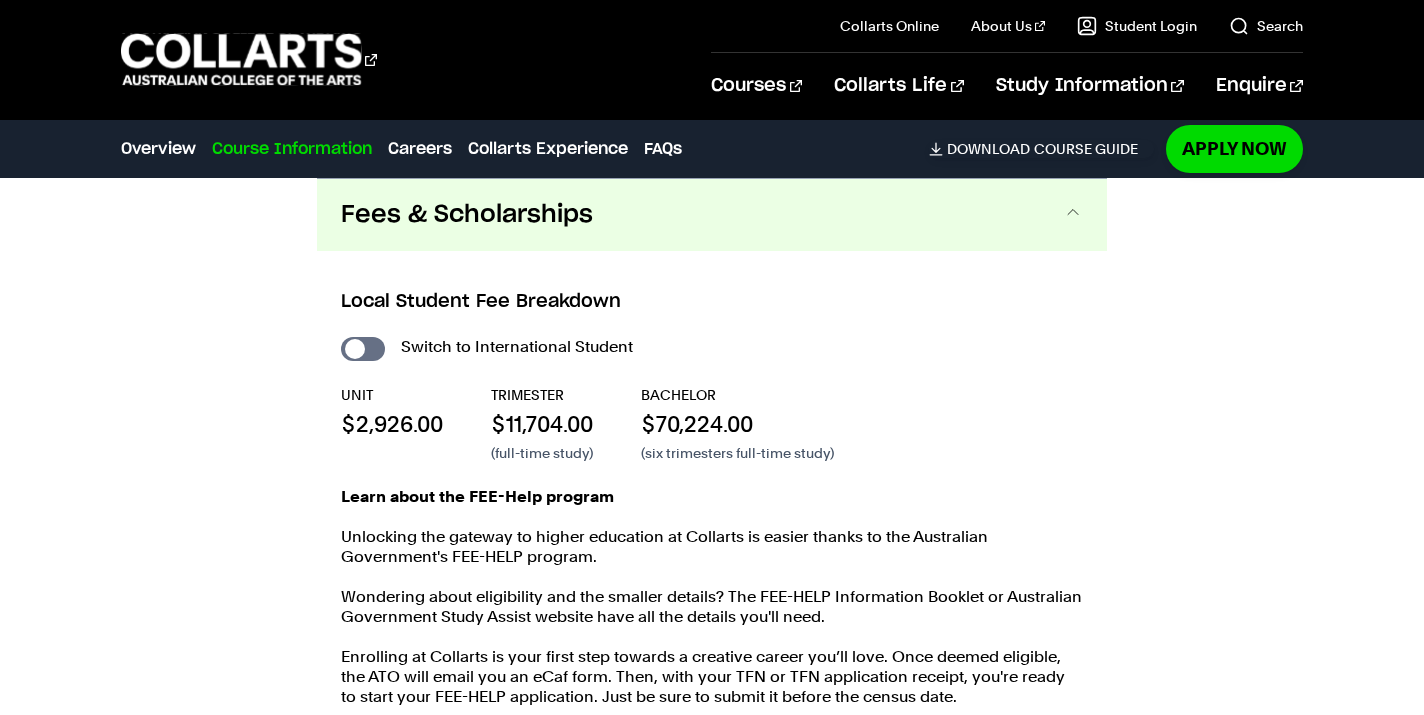 scroll, scrollTop: 2184, scrollLeft: 0, axis: vertical 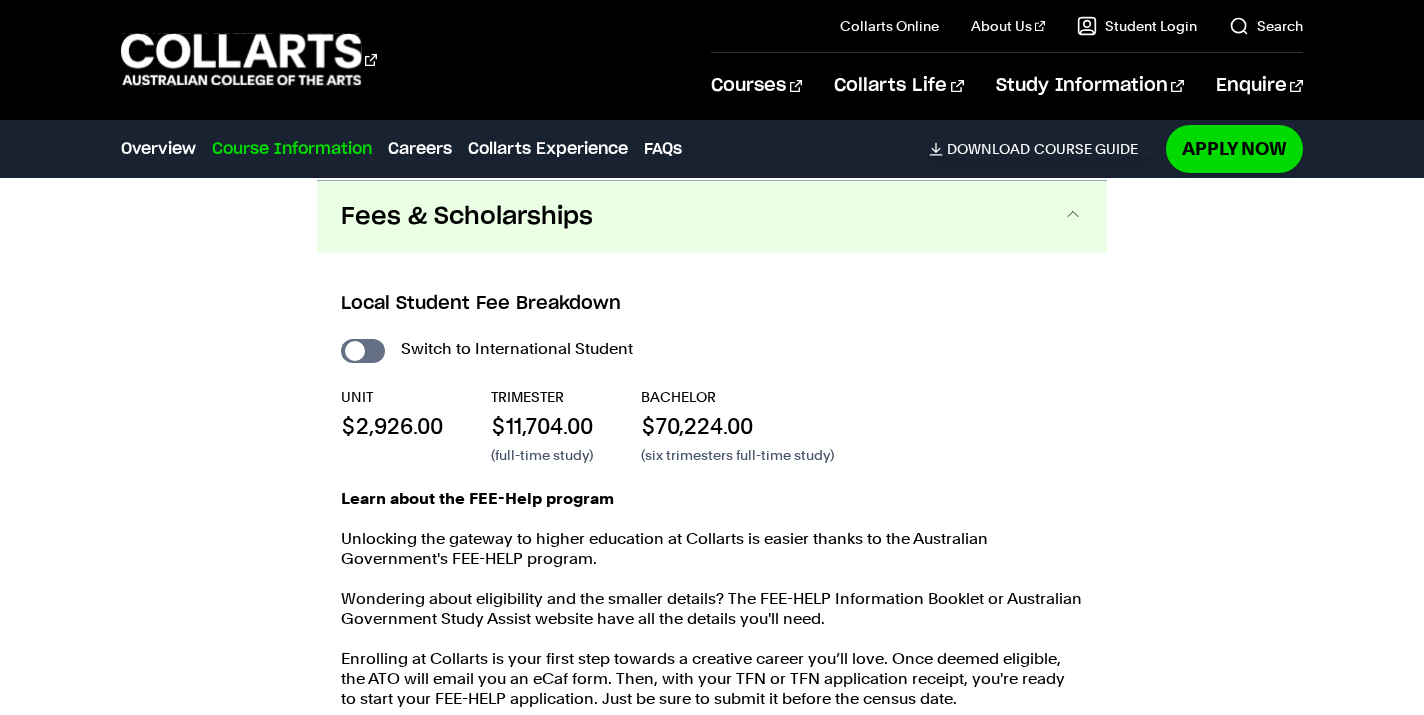 click on "Fees & Scholarships" at bounding box center (712, 217) 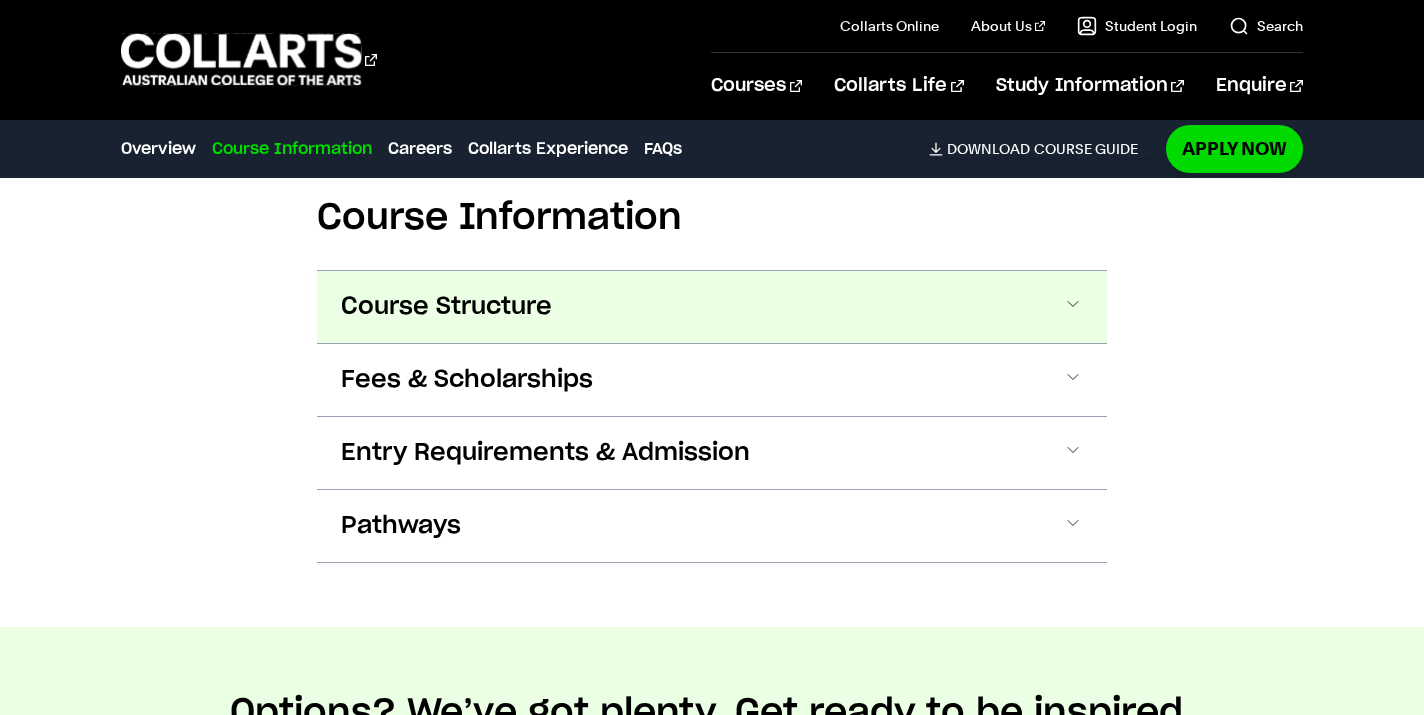 click on "Course Structure" at bounding box center [712, 307] 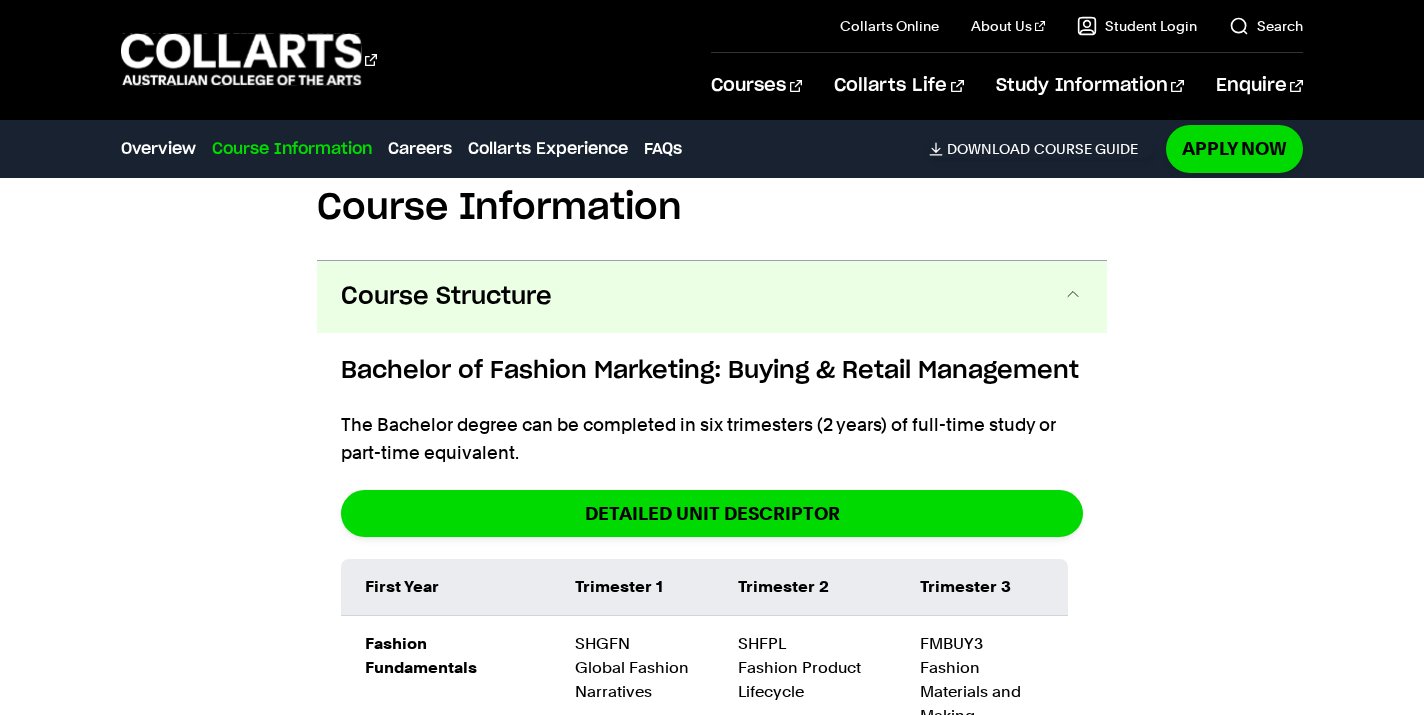 scroll, scrollTop: 2029, scrollLeft: 0, axis: vertical 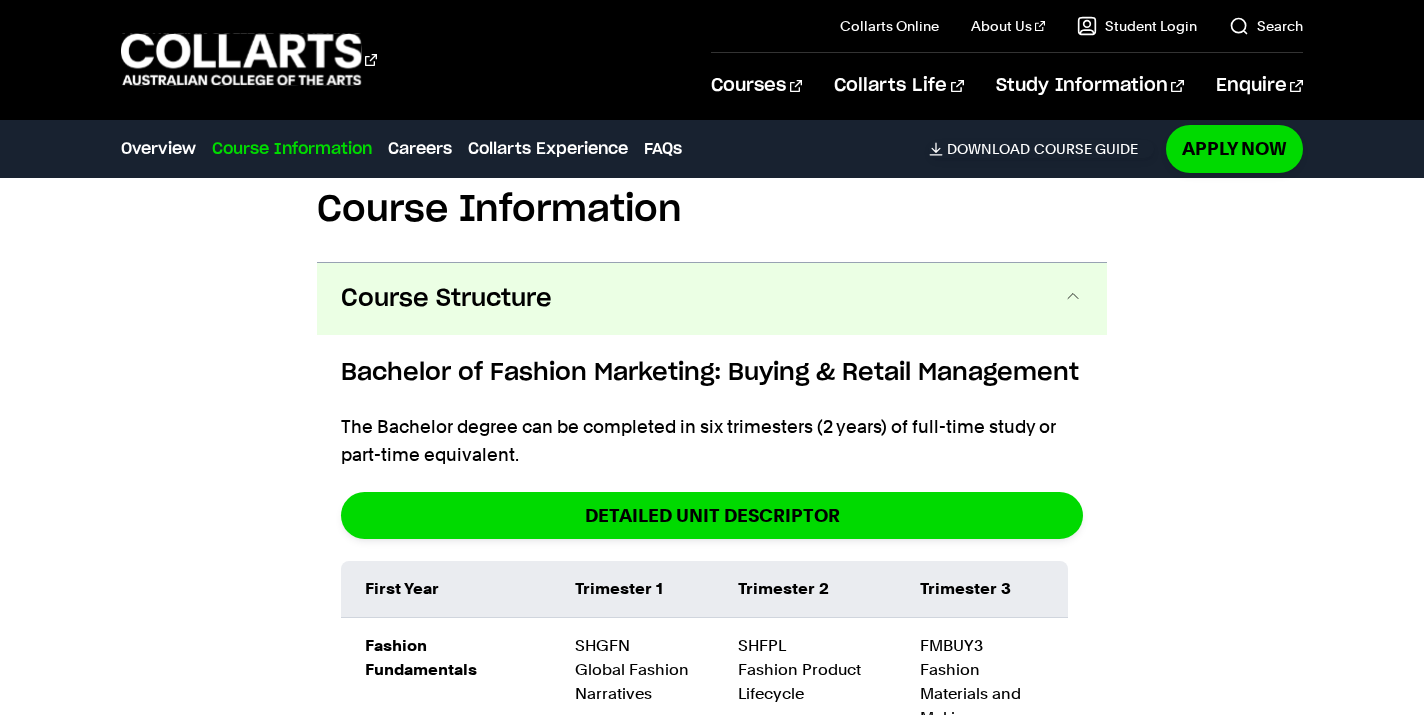 click on "Course Structure" at bounding box center (712, 299) 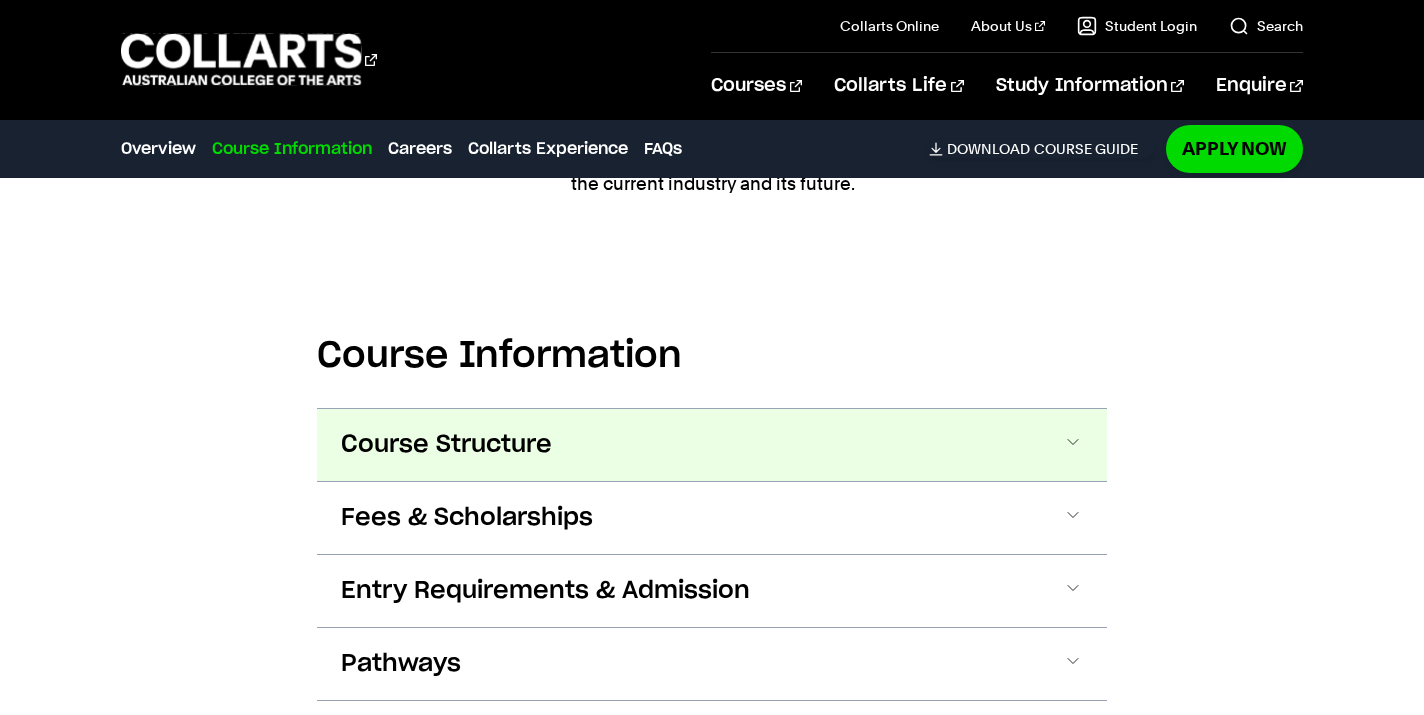 scroll, scrollTop: 1878, scrollLeft: 0, axis: vertical 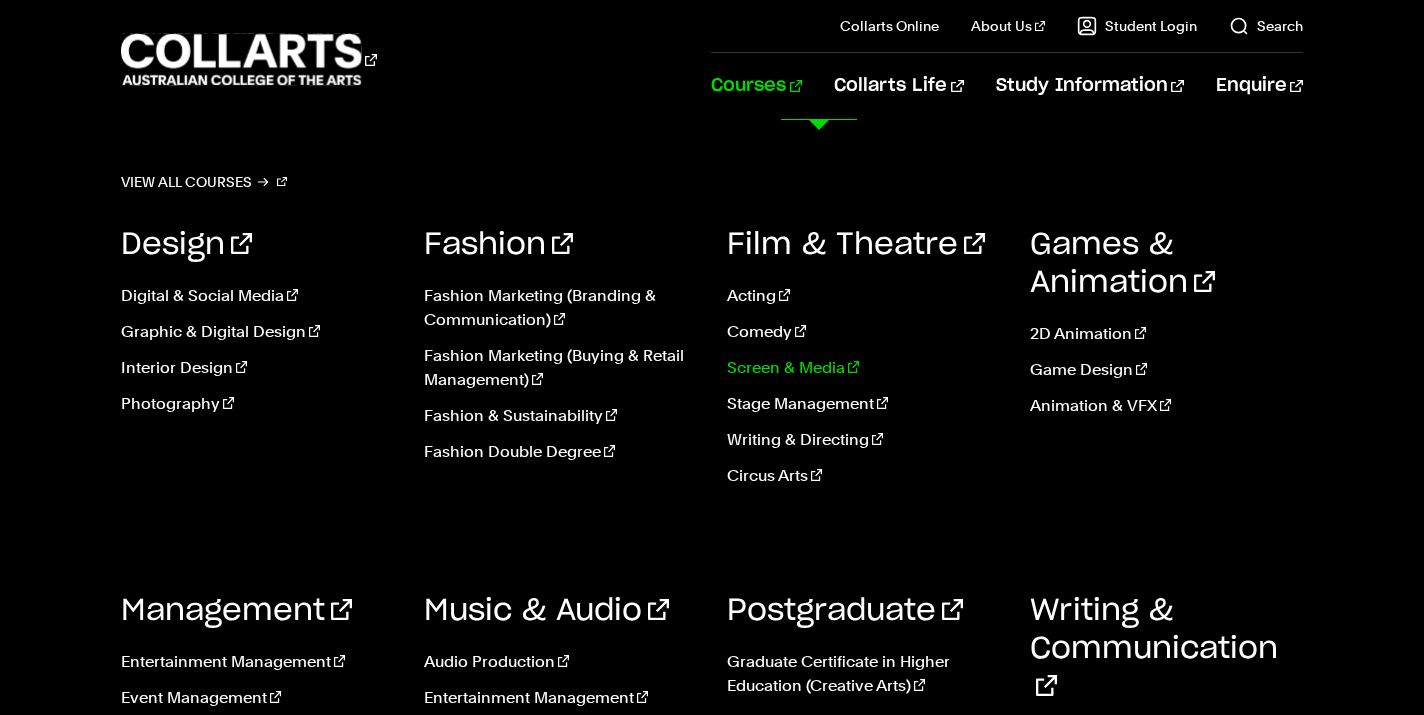 click on "Screen & Media" at bounding box center [863, 368] 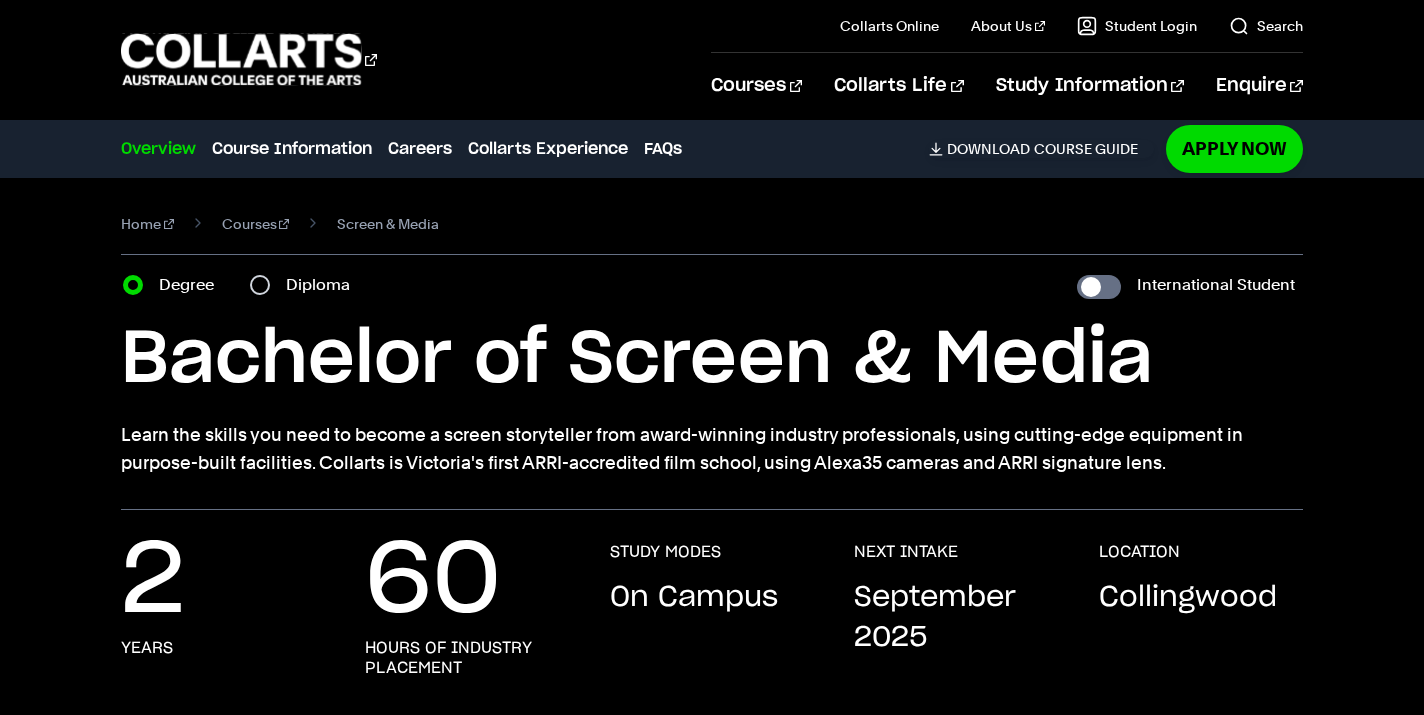 scroll, scrollTop: 0, scrollLeft: 0, axis: both 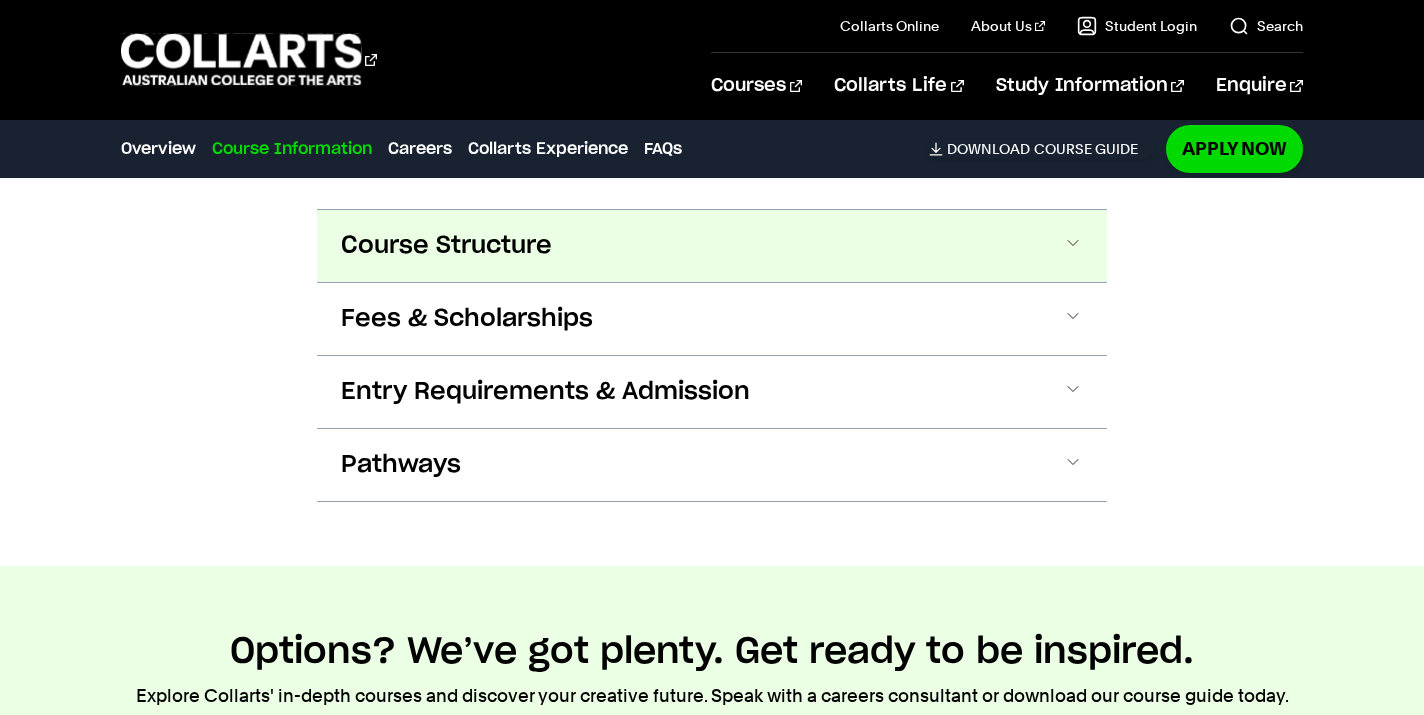 click on "Course Structure" at bounding box center (446, 246) 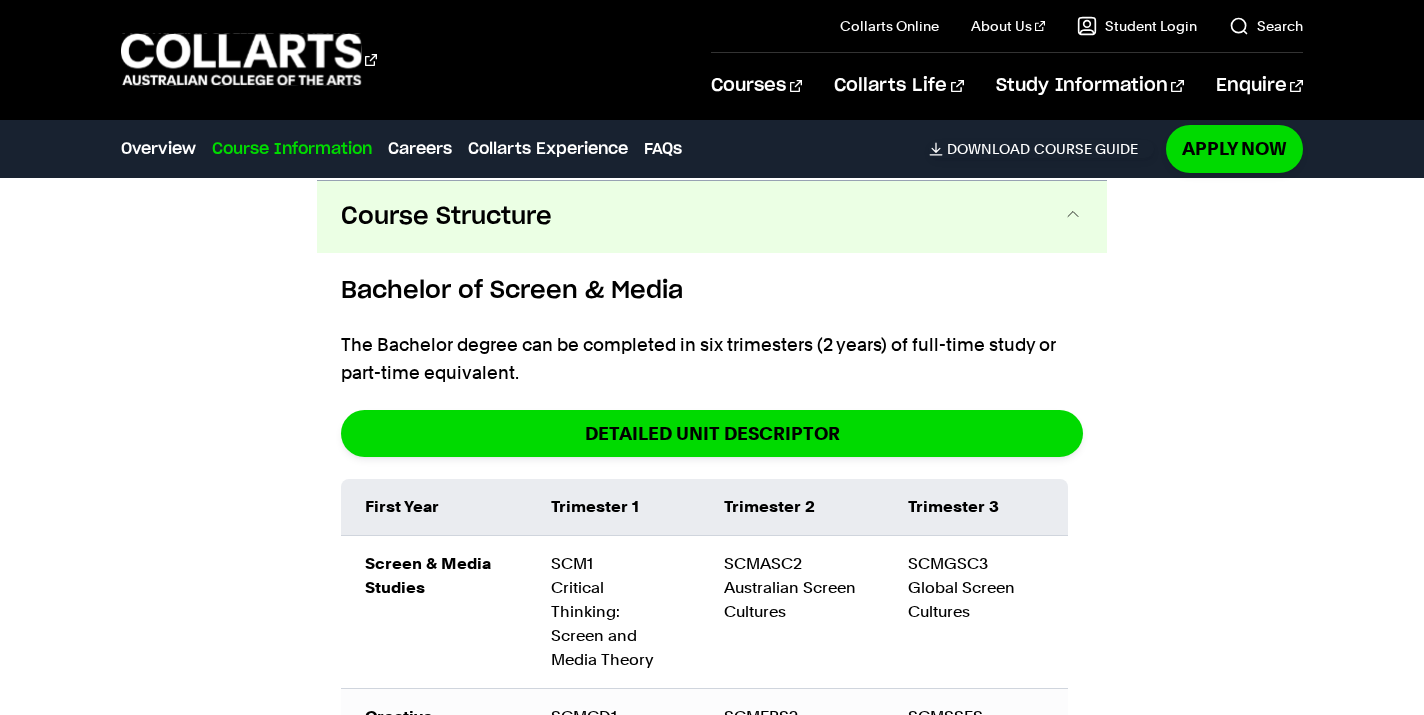 scroll, scrollTop: 2001, scrollLeft: 0, axis: vertical 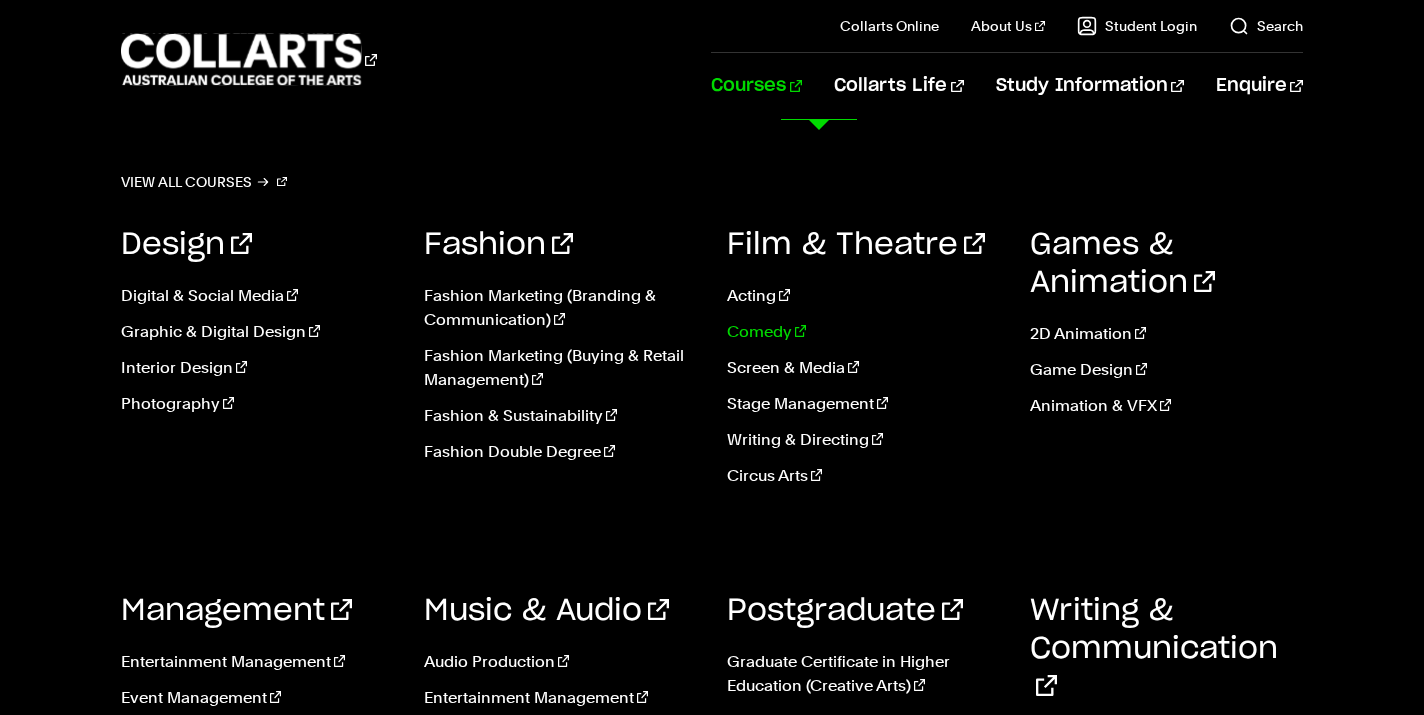 click on "Comedy" at bounding box center [863, 332] 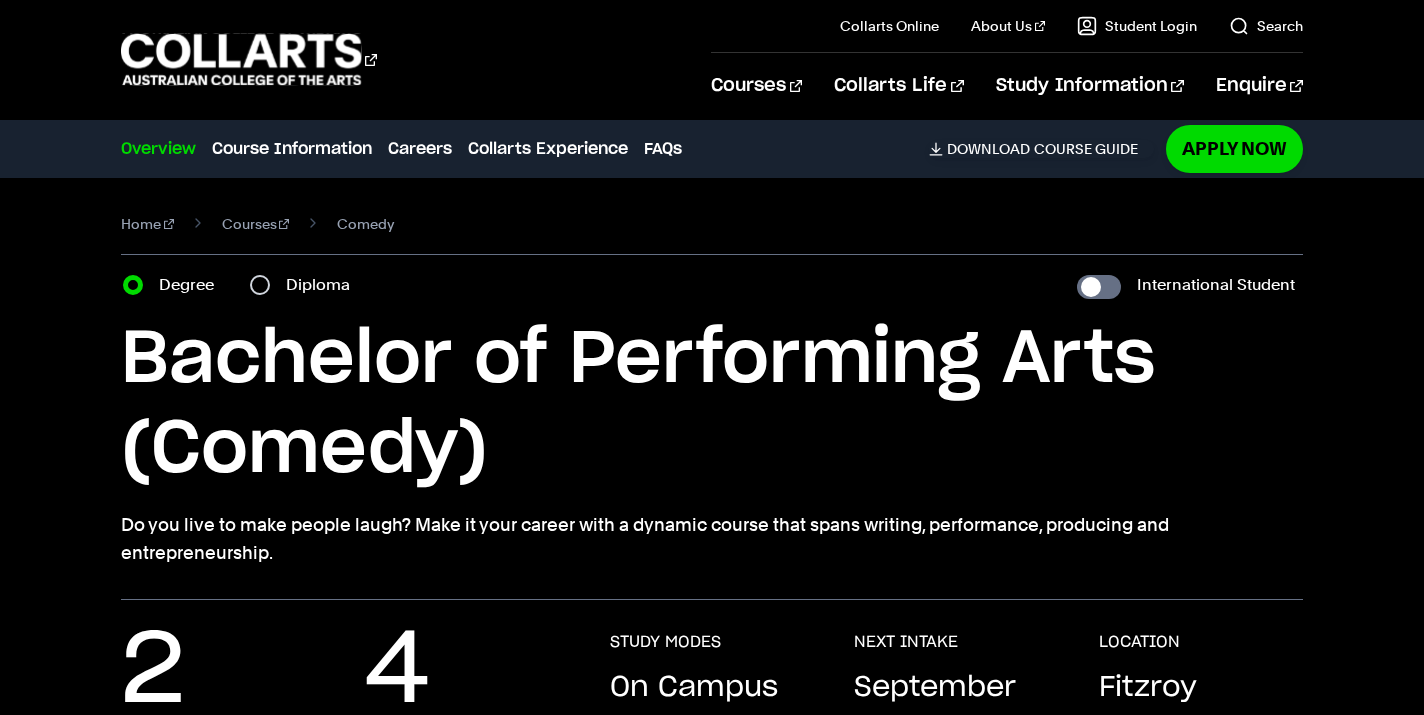scroll, scrollTop: 0, scrollLeft: 0, axis: both 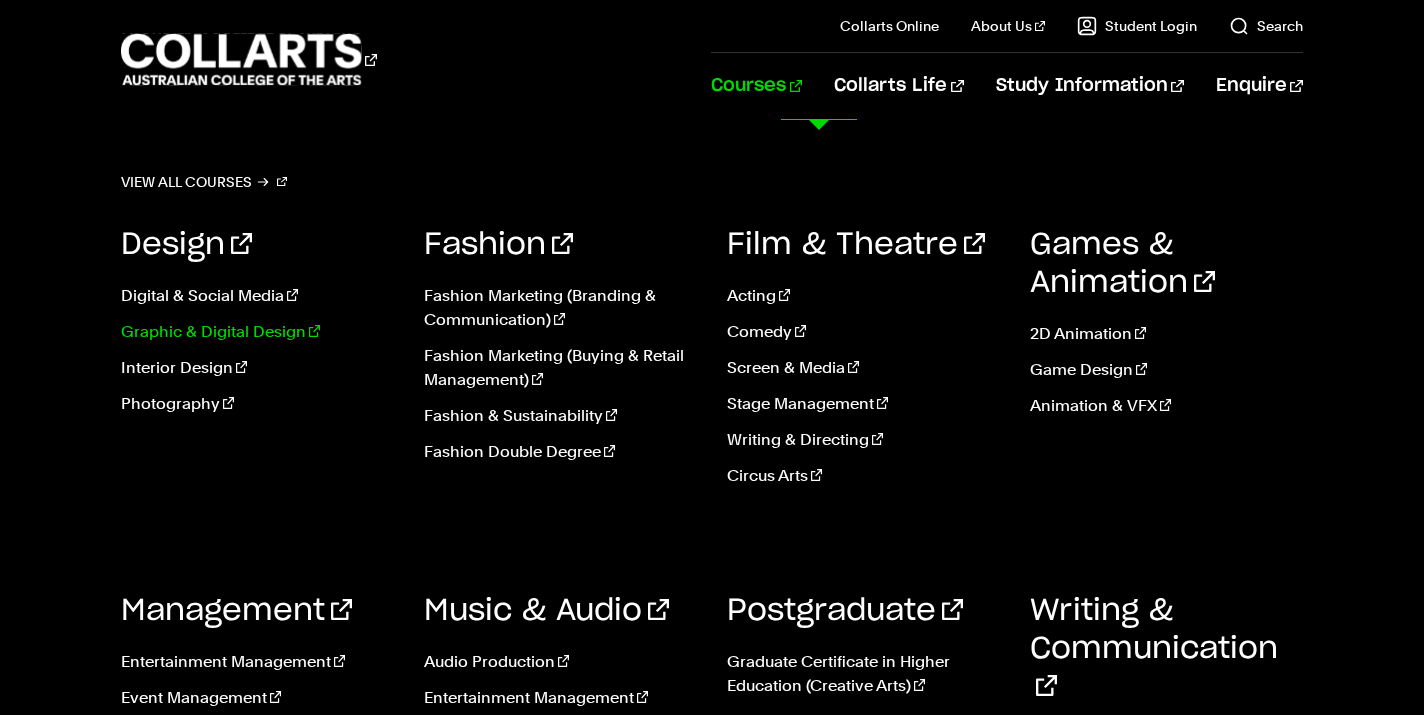 click on "Graphic & Digital Design" at bounding box center [257, 332] 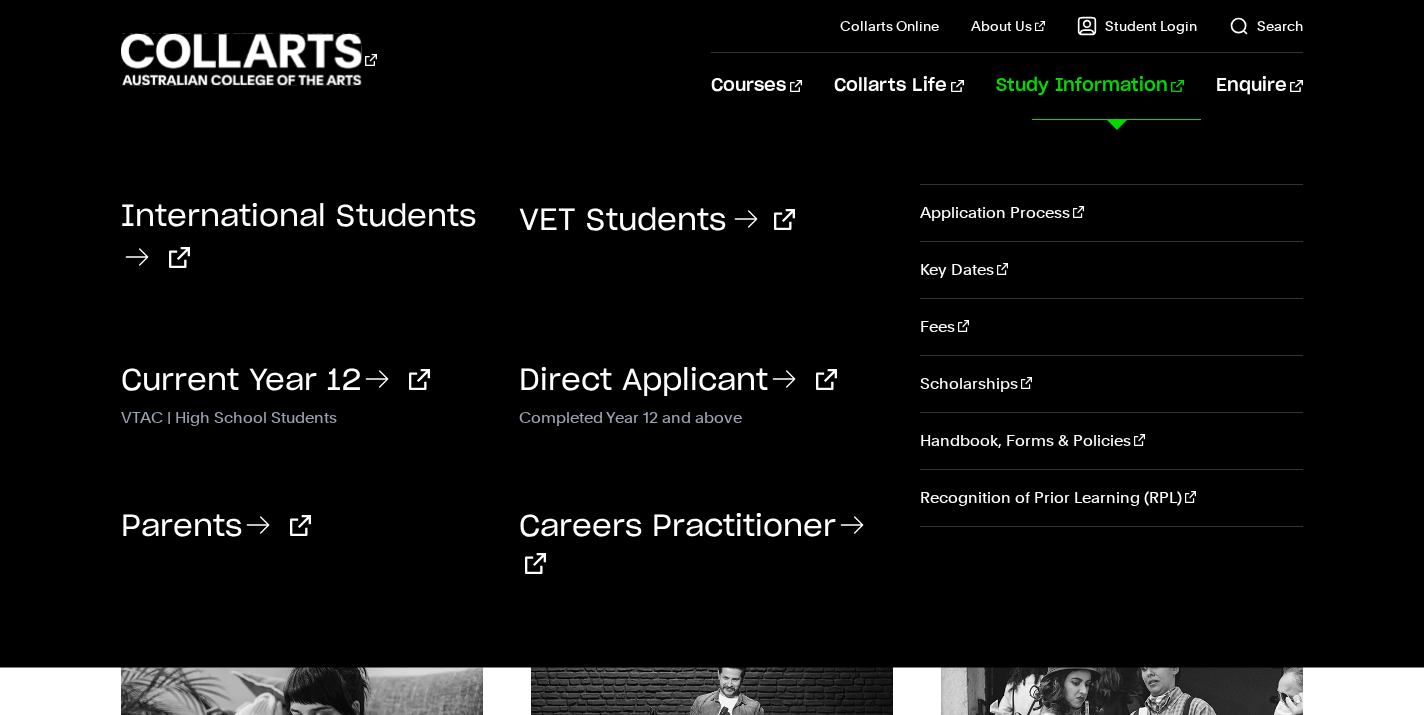 click on "VET Students" at bounding box center [703, 219] 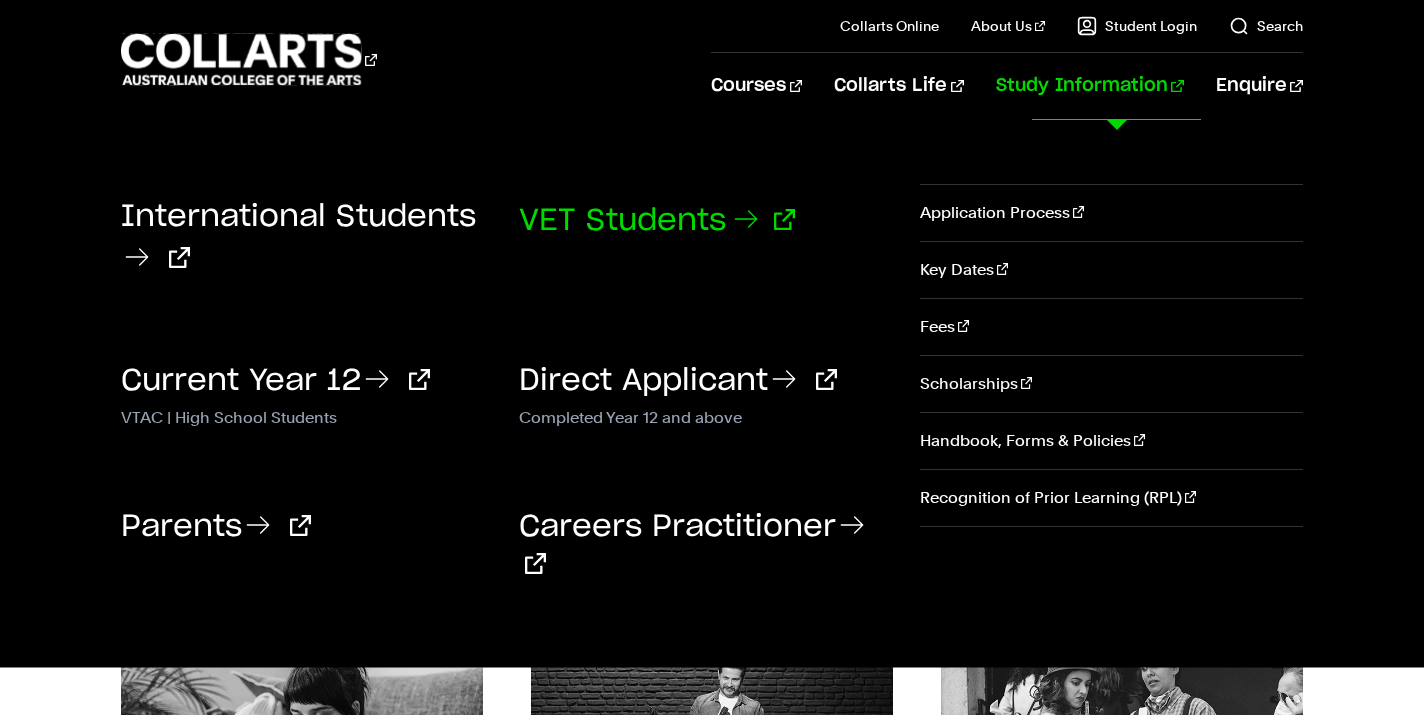 click on "VET Students" at bounding box center [657, 221] 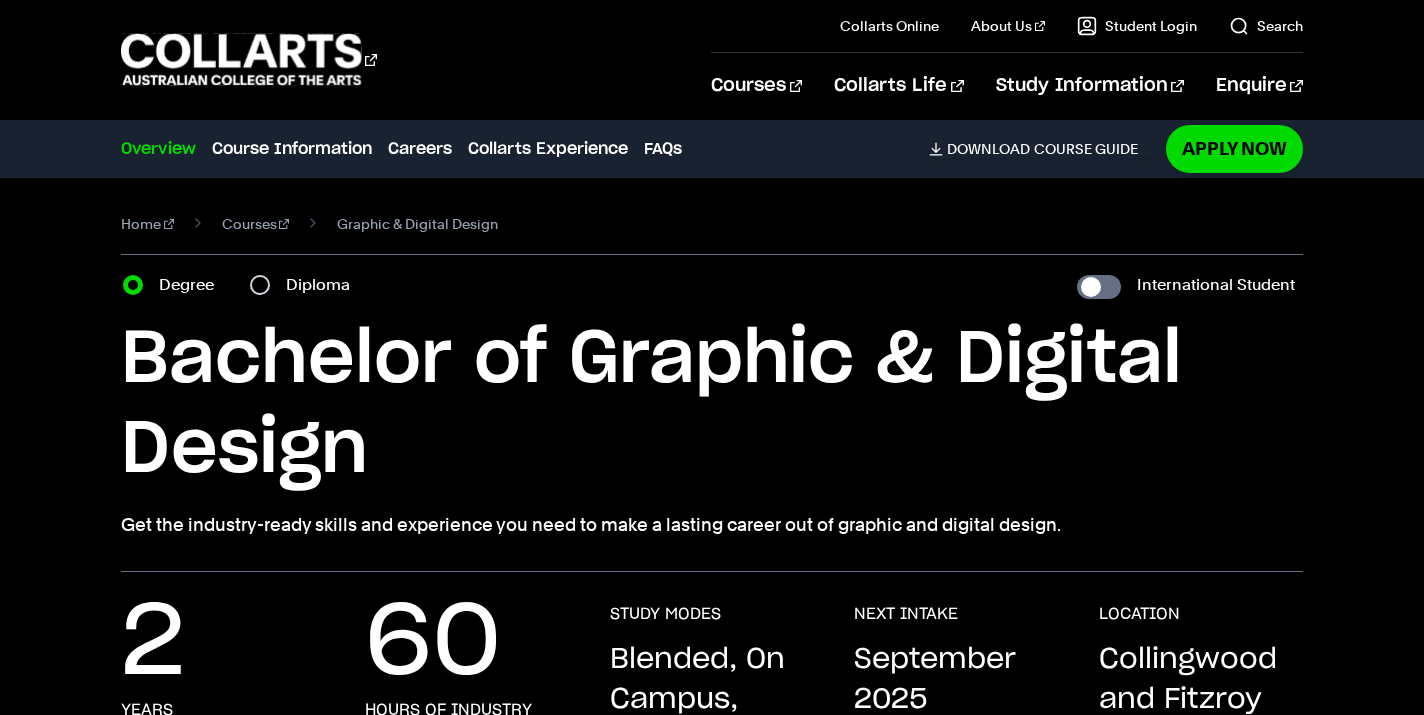 scroll, scrollTop: 0, scrollLeft: 0, axis: both 